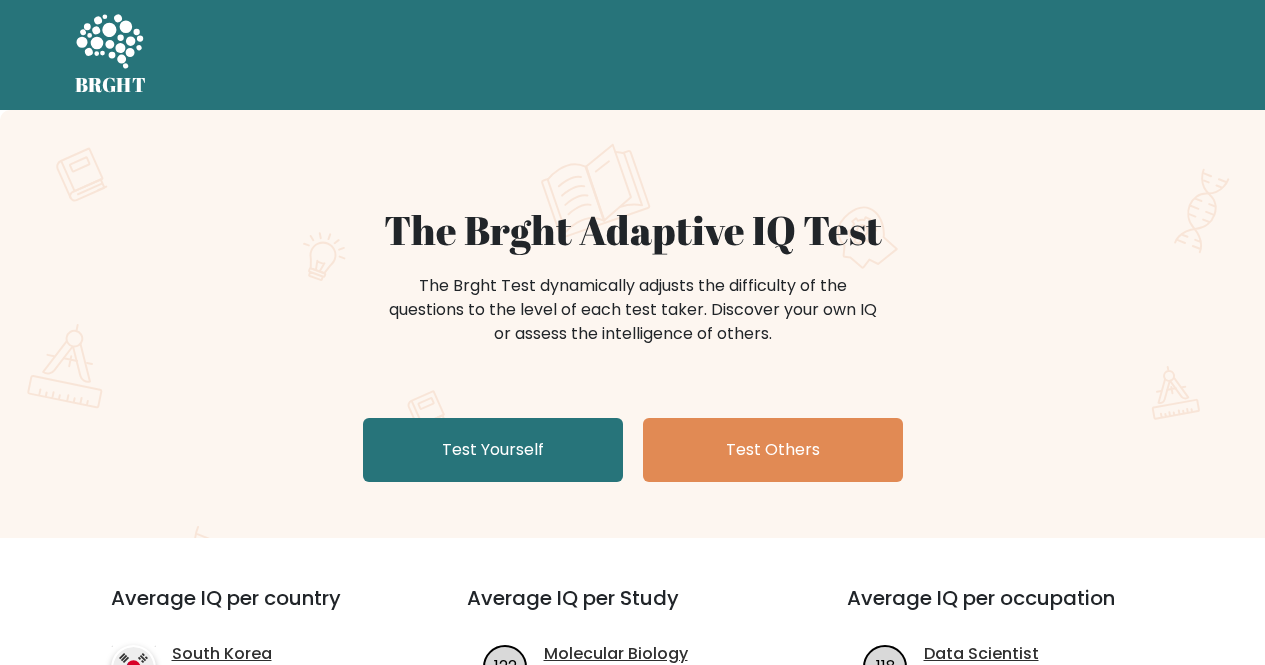 scroll, scrollTop: 0, scrollLeft: 0, axis: both 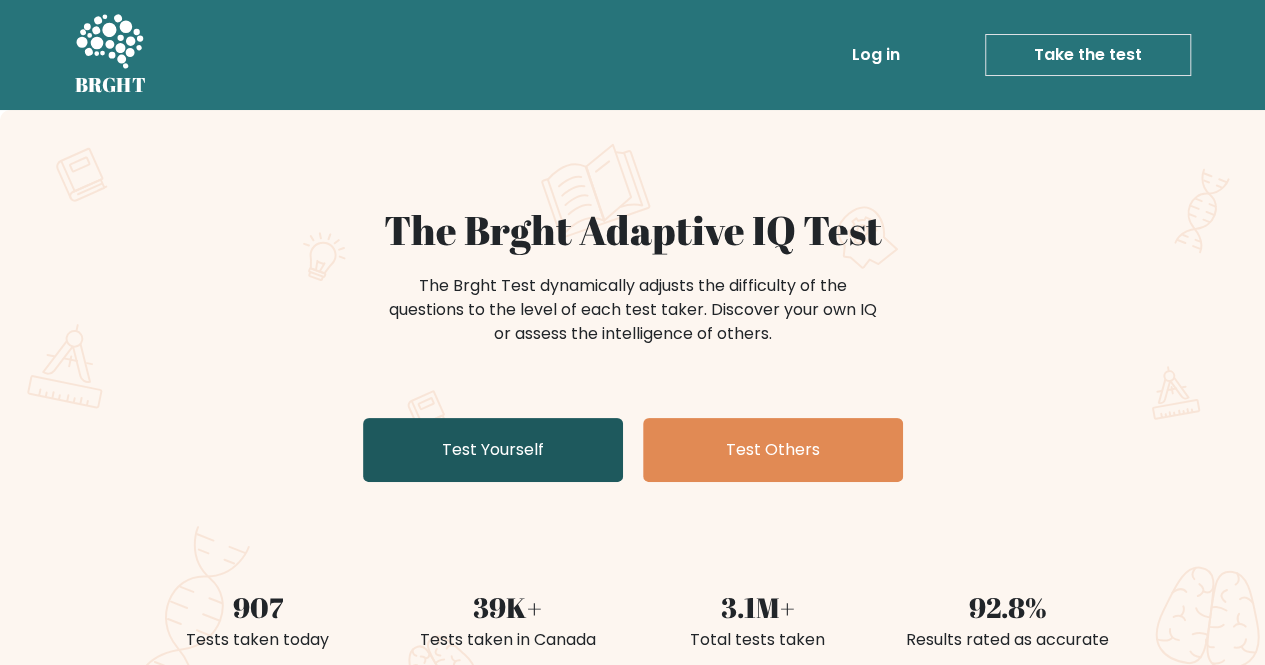 click on "Test Yourself" at bounding box center (493, 450) 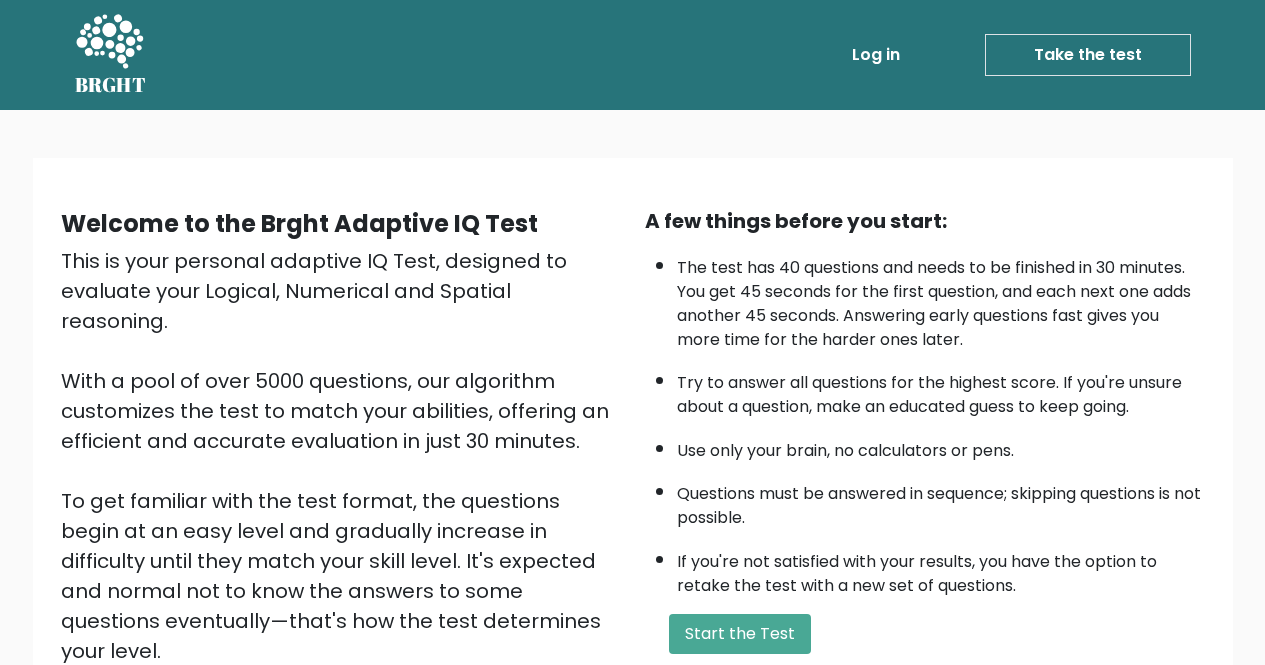 scroll, scrollTop: 0, scrollLeft: 0, axis: both 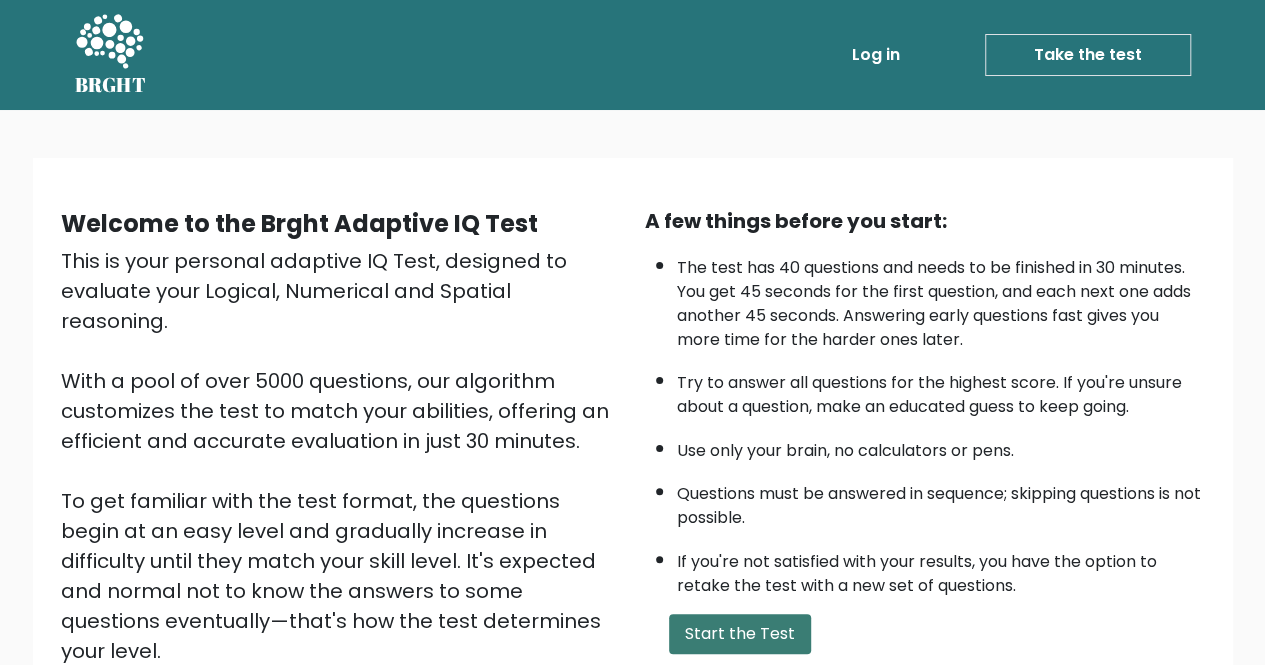 click on "Start the Test" at bounding box center (740, 634) 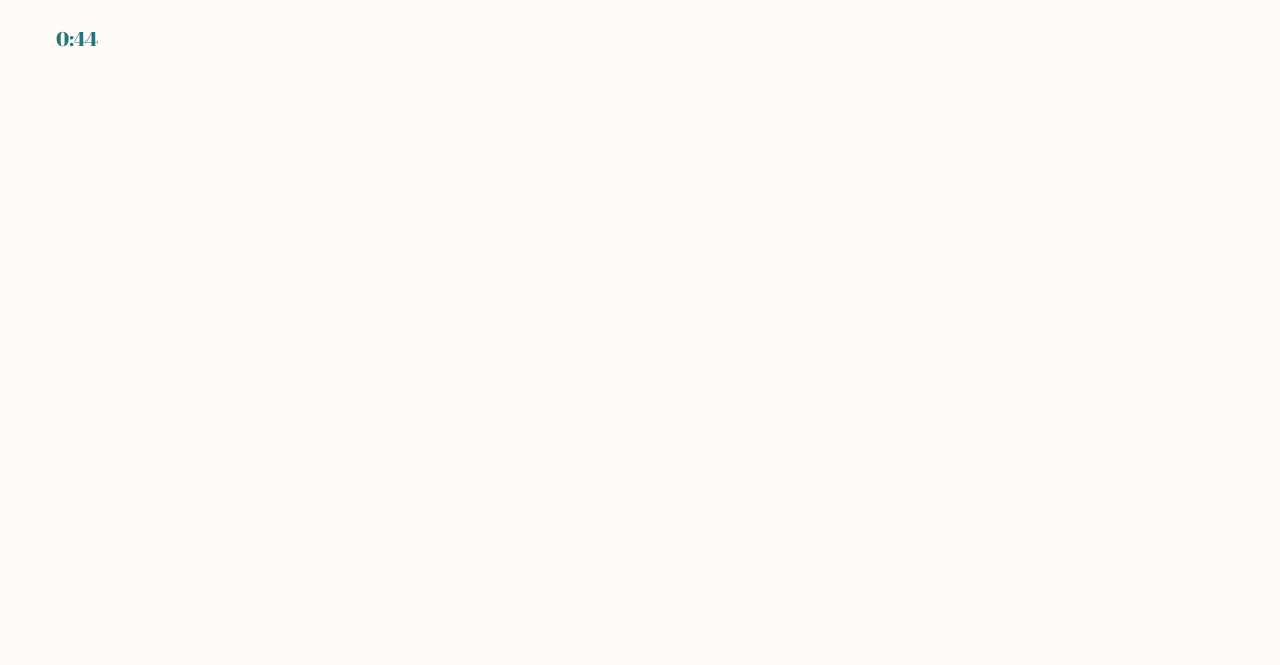 scroll, scrollTop: 0, scrollLeft: 0, axis: both 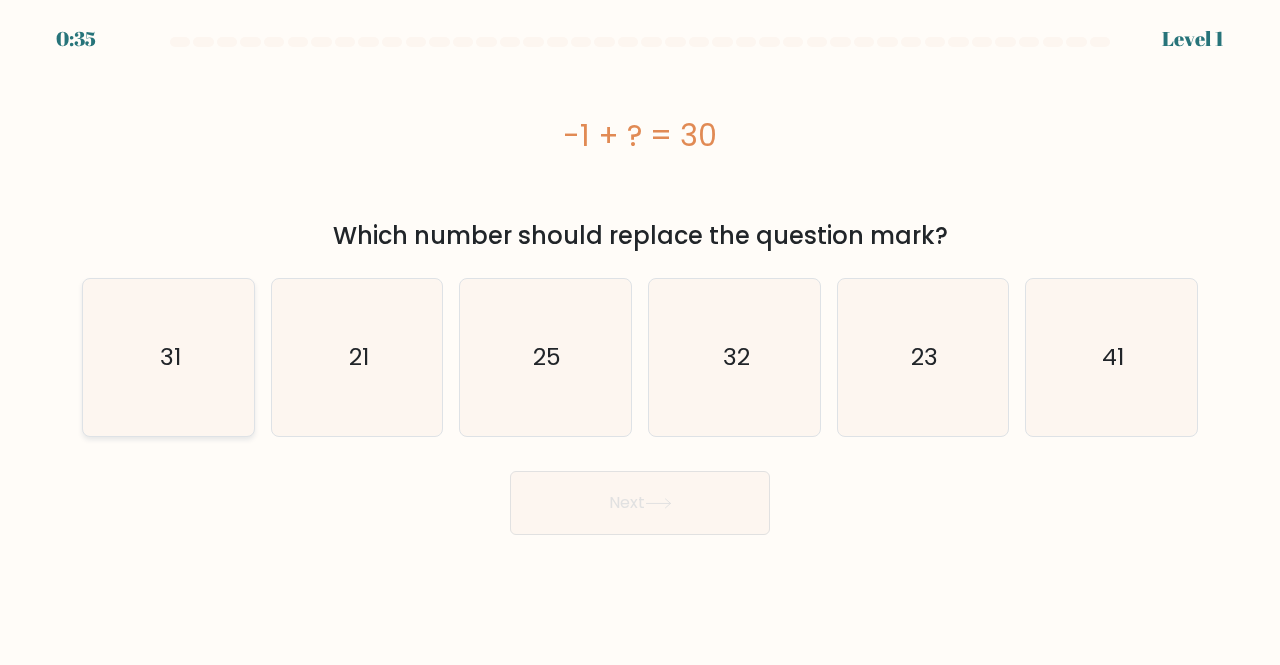 click on "31" 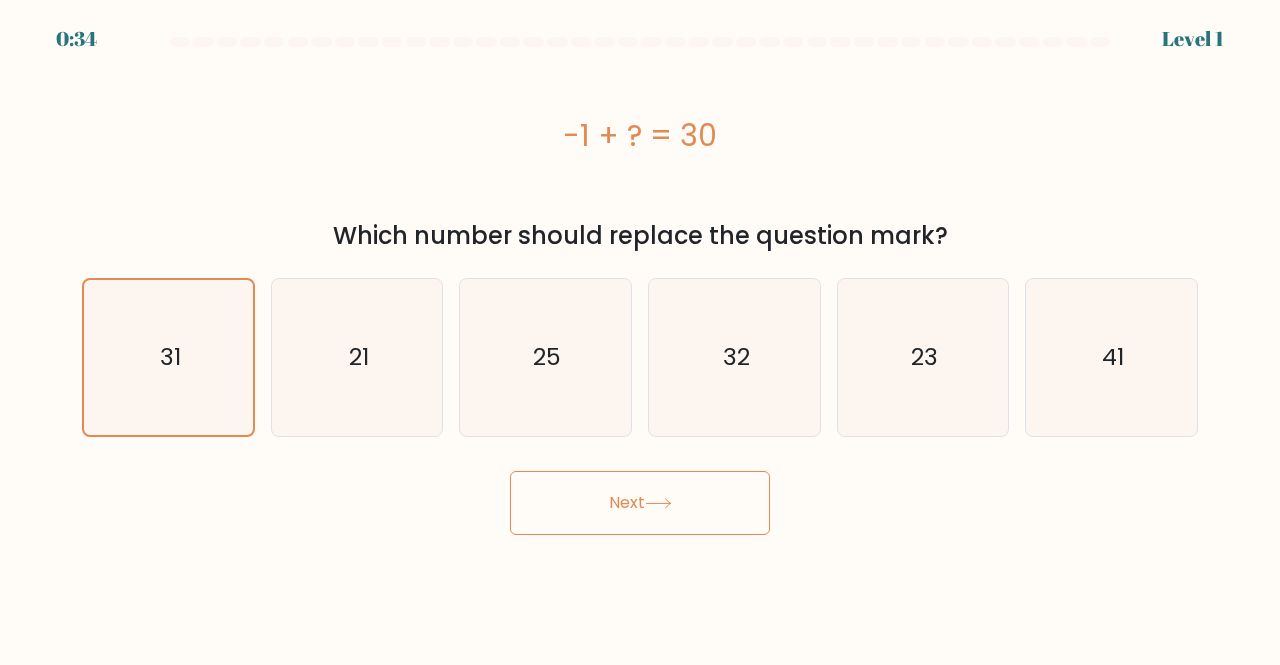 click on "Next" at bounding box center (640, 503) 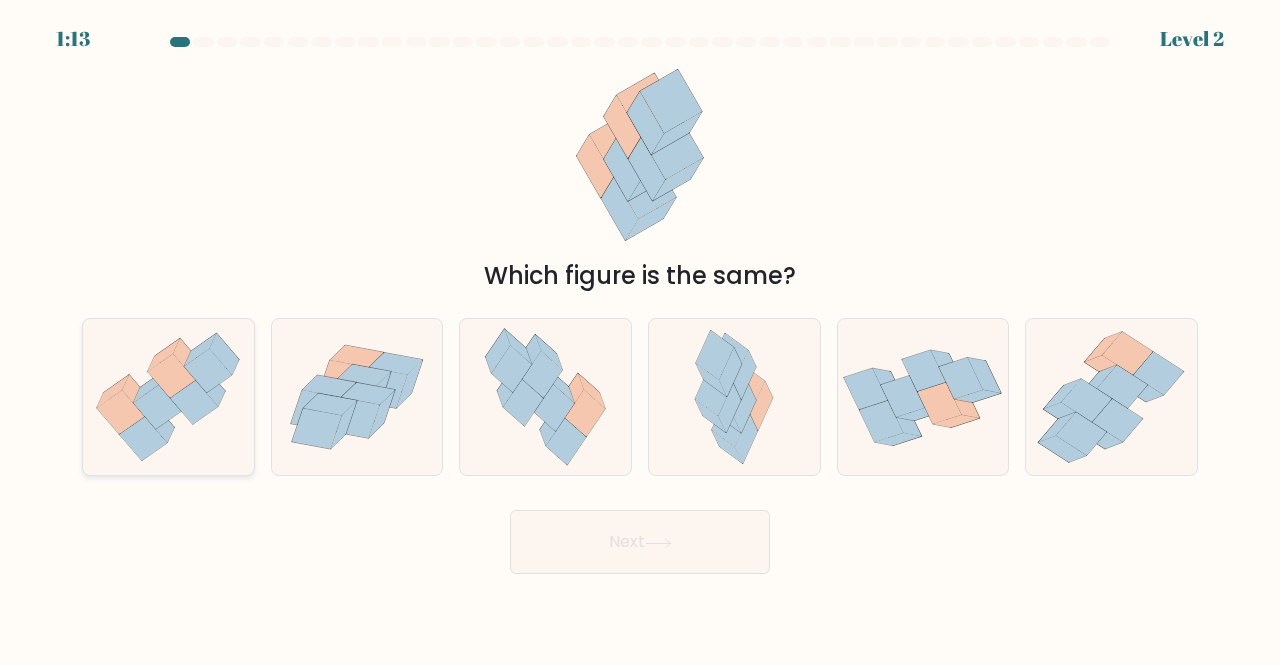 click 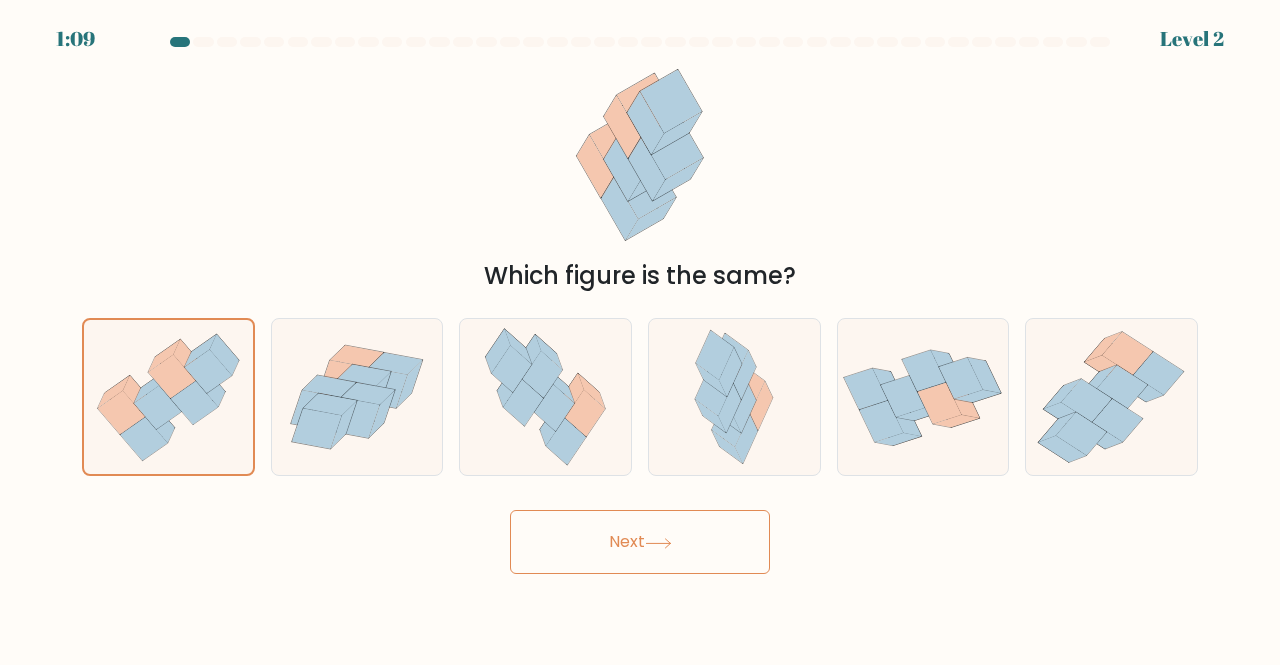 click on "Next" at bounding box center (640, 542) 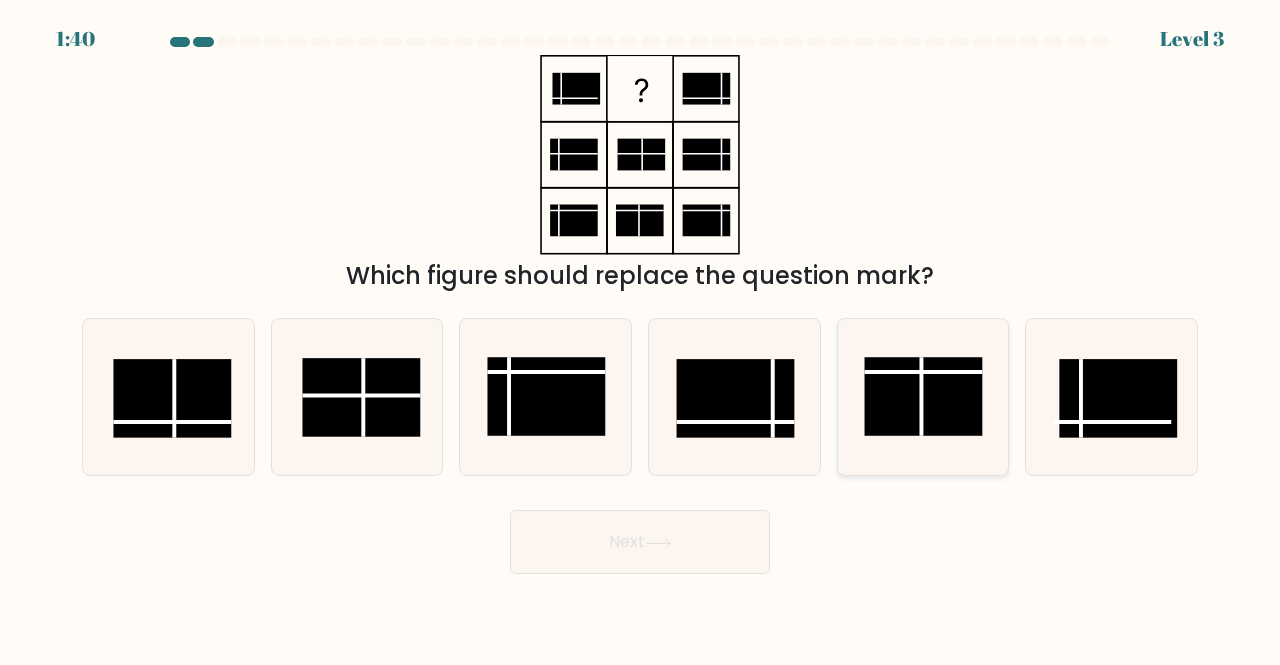click 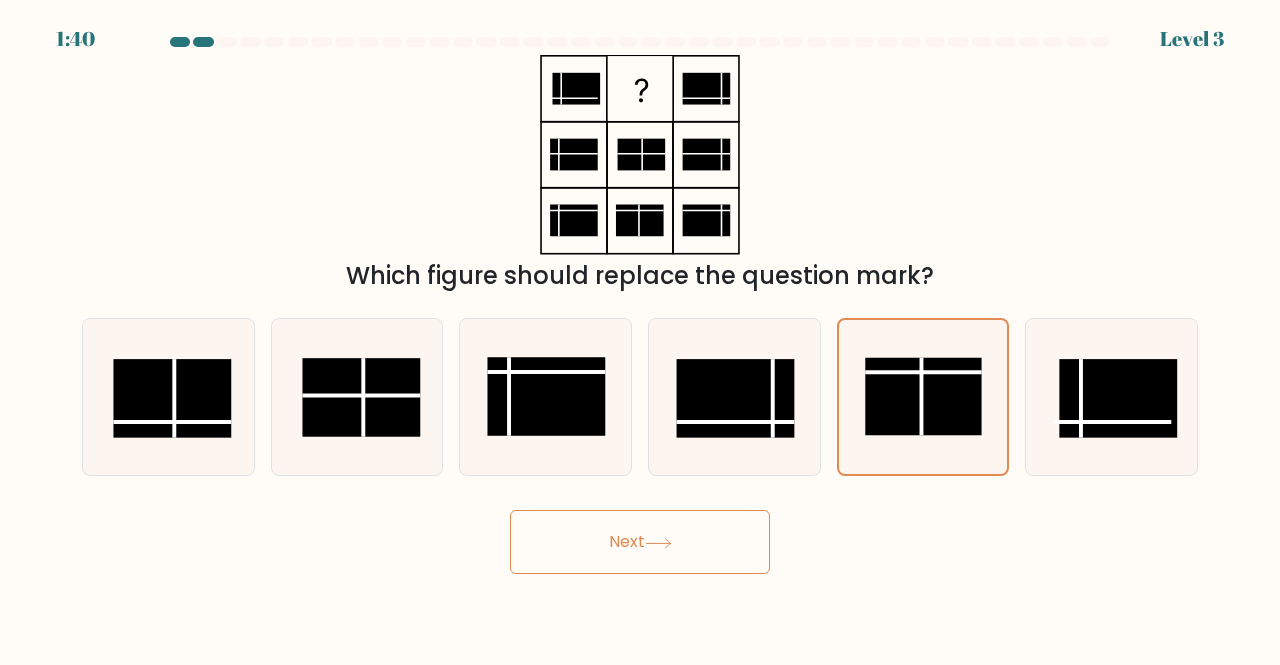 click on "Next" at bounding box center (640, 542) 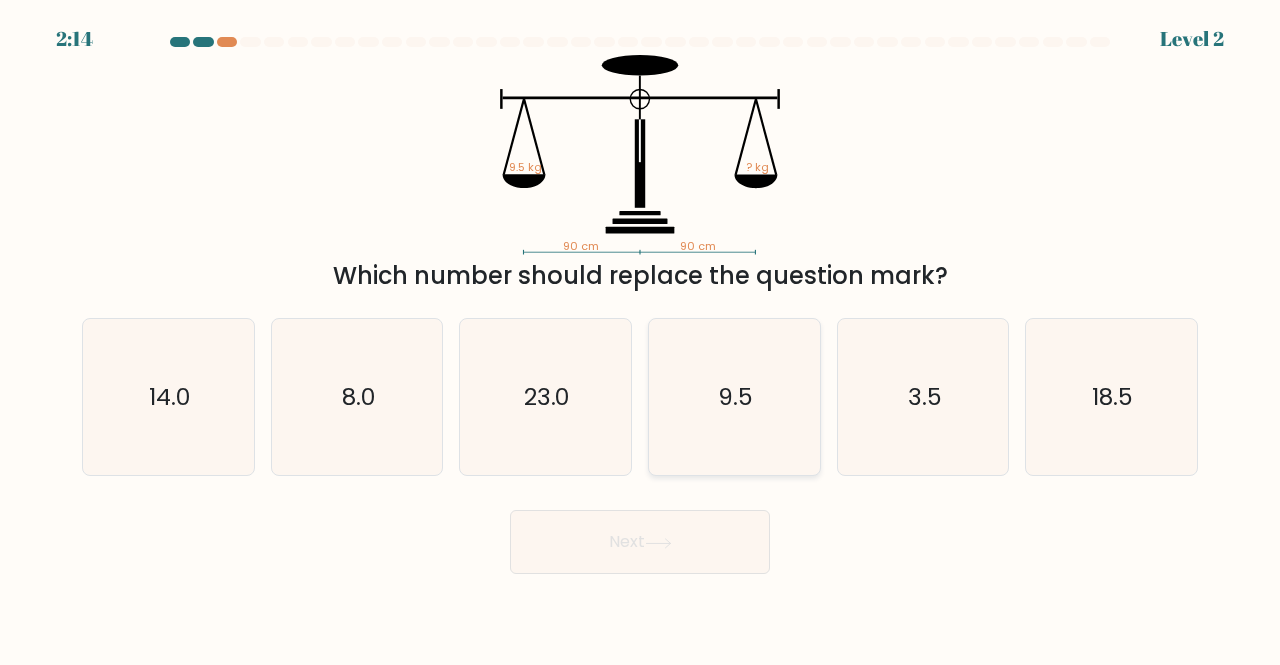 click on "9.5" 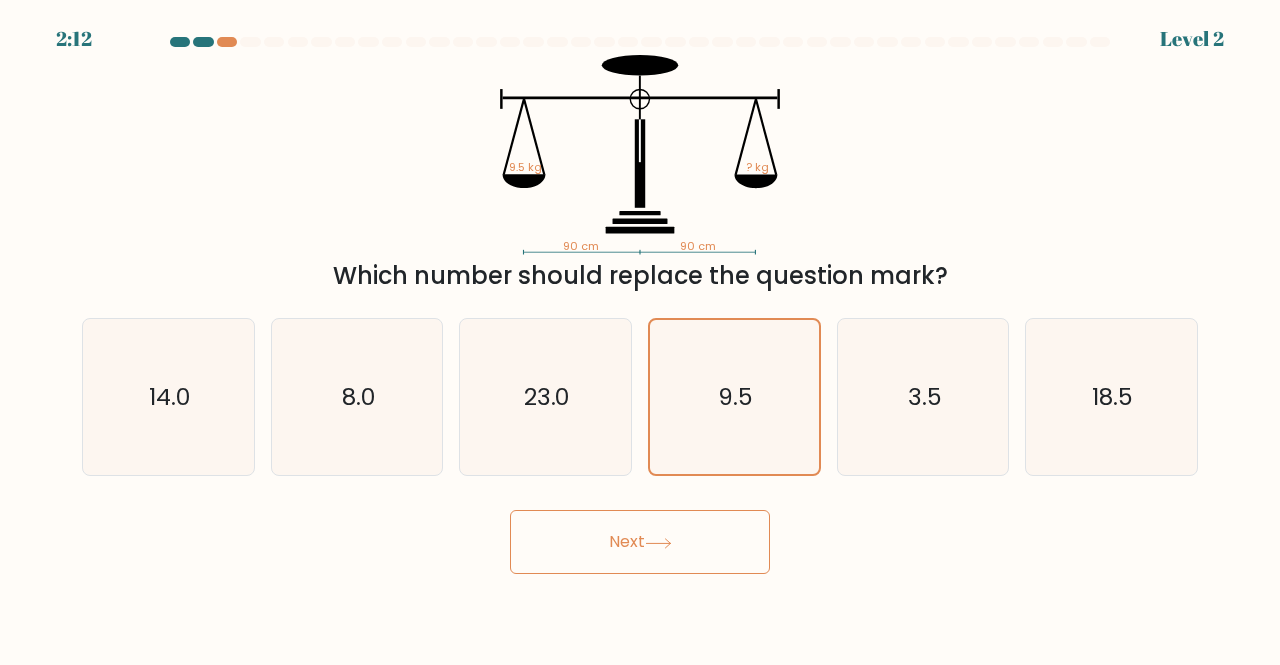 click on "Next" at bounding box center [640, 542] 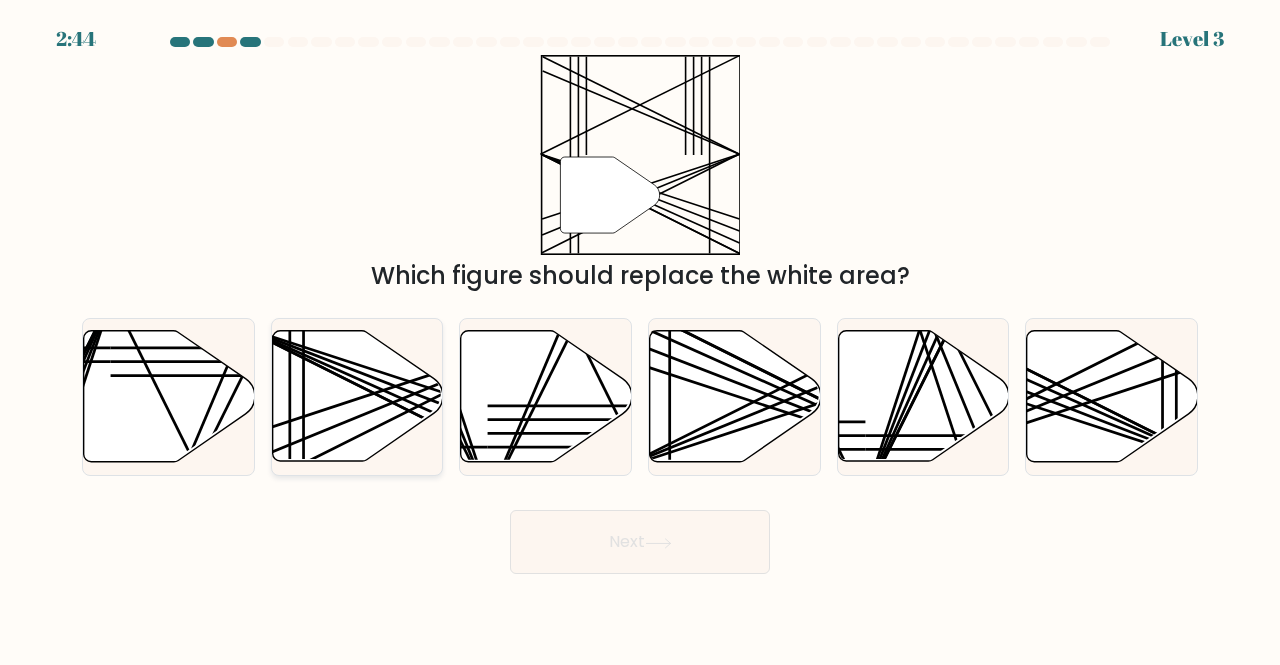 click 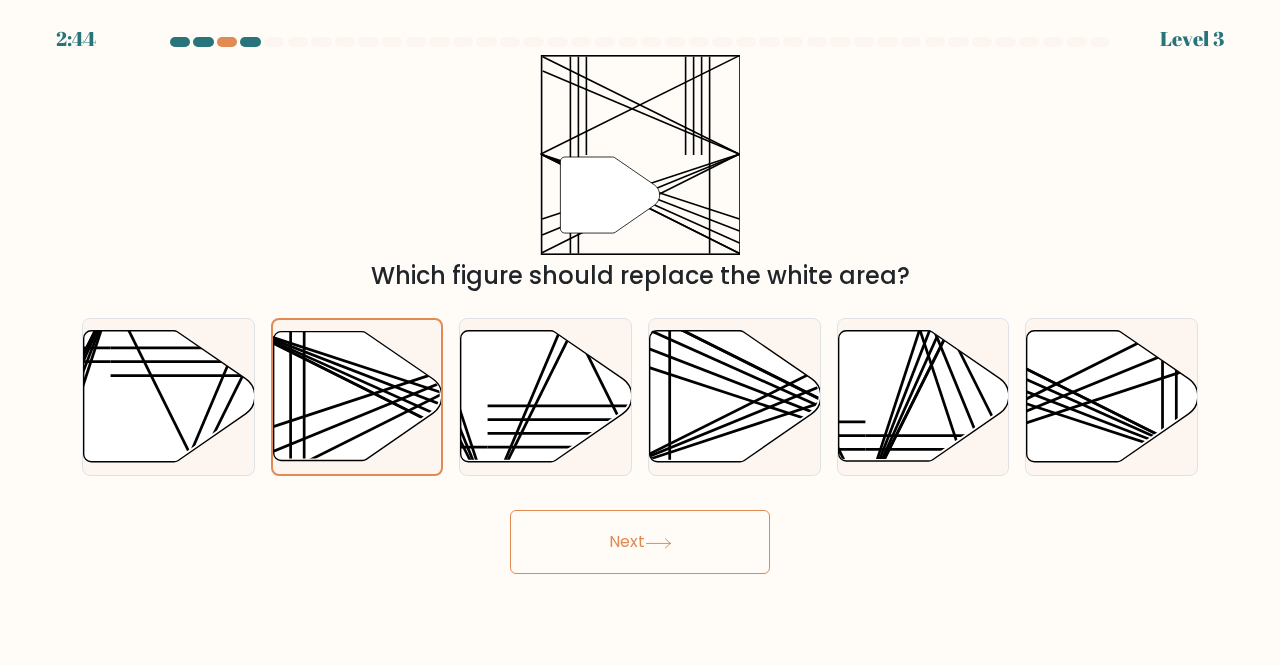 click on "Next" at bounding box center [640, 542] 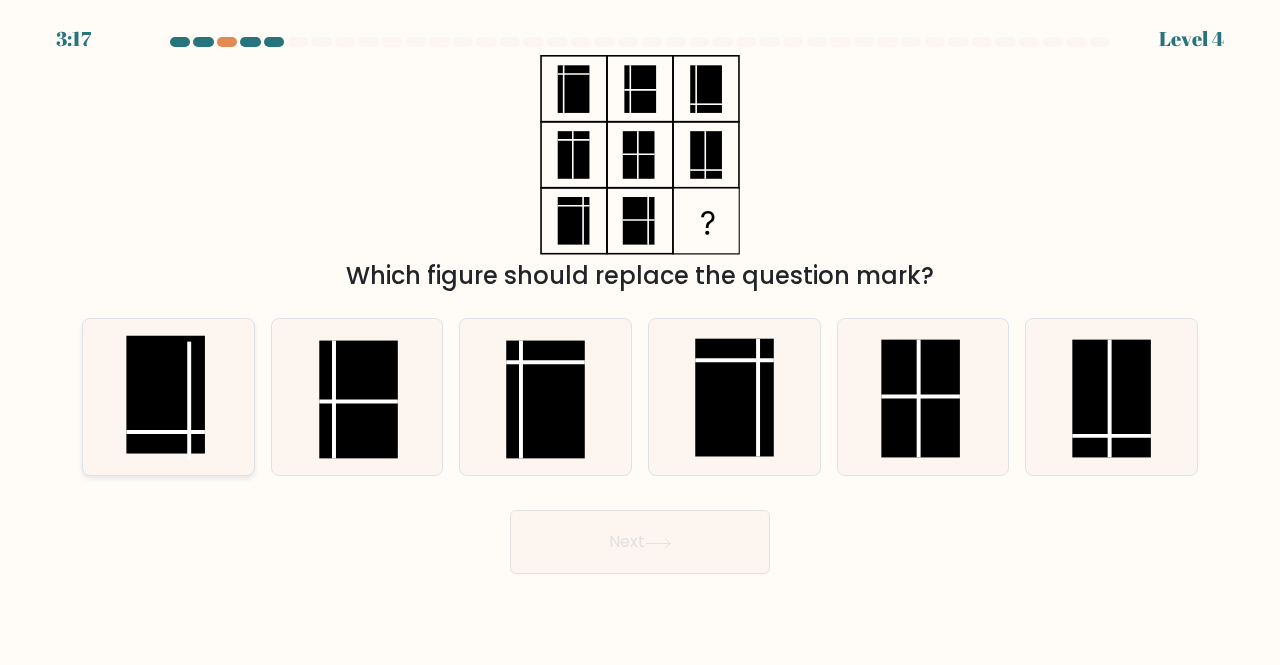 click 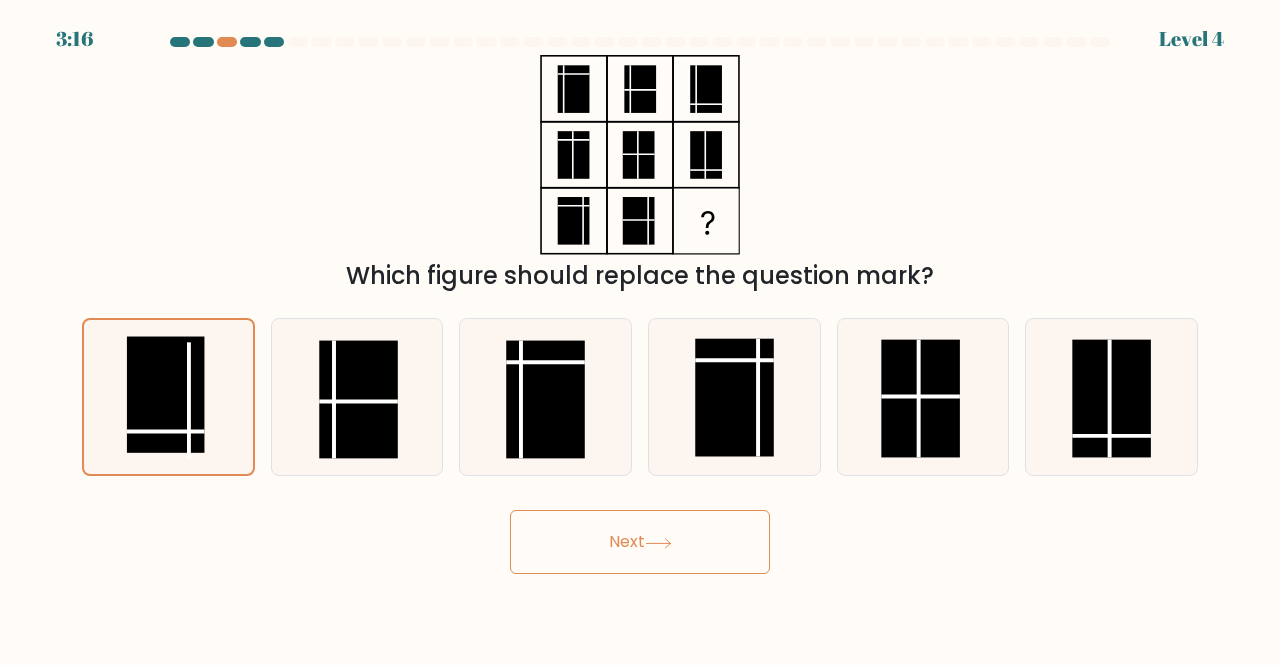 click on "Next" at bounding box center (640, 542) 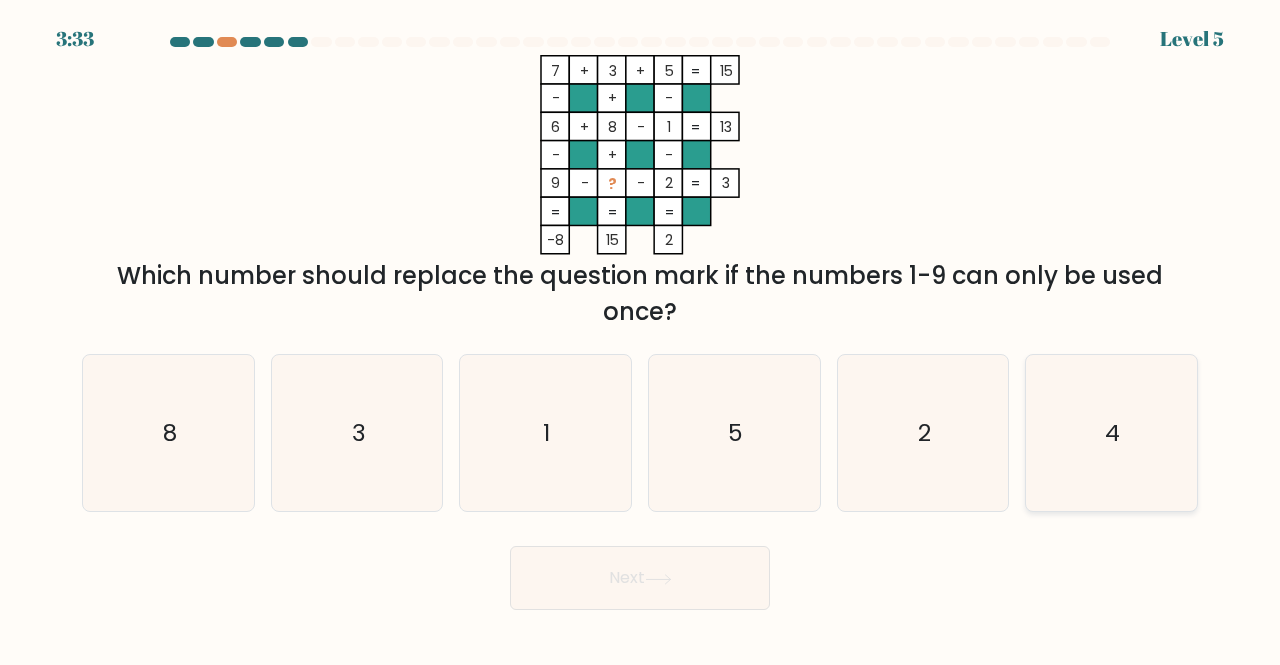 click on "4" 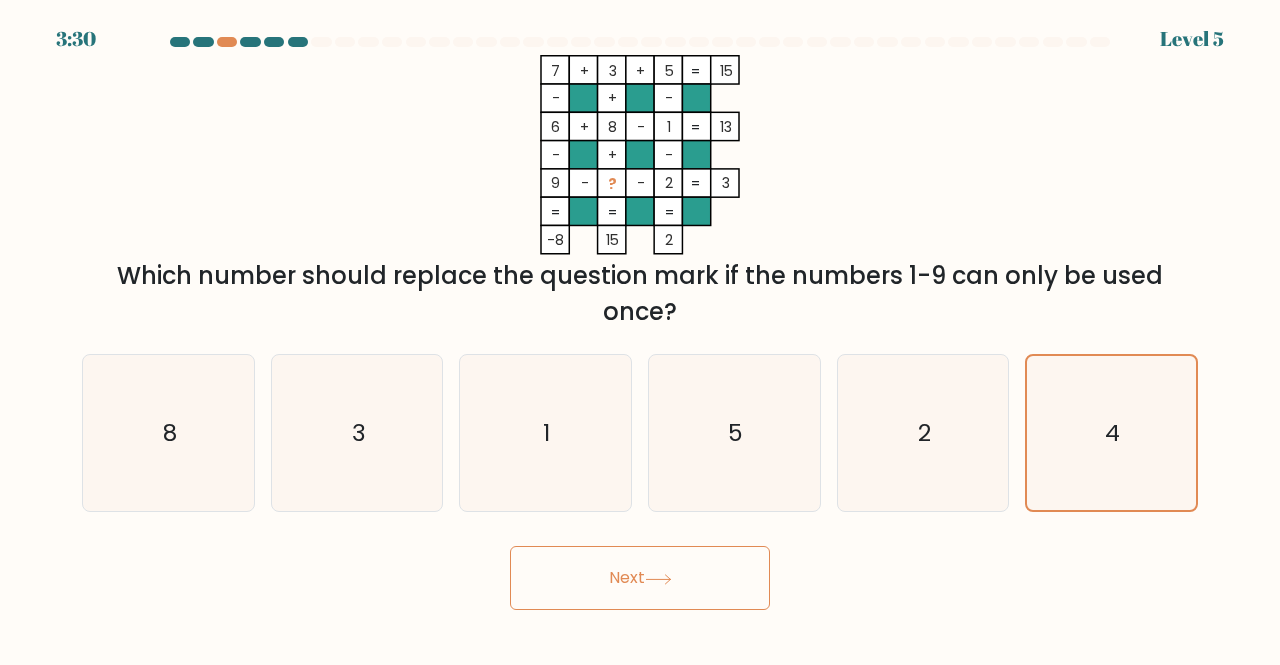 click 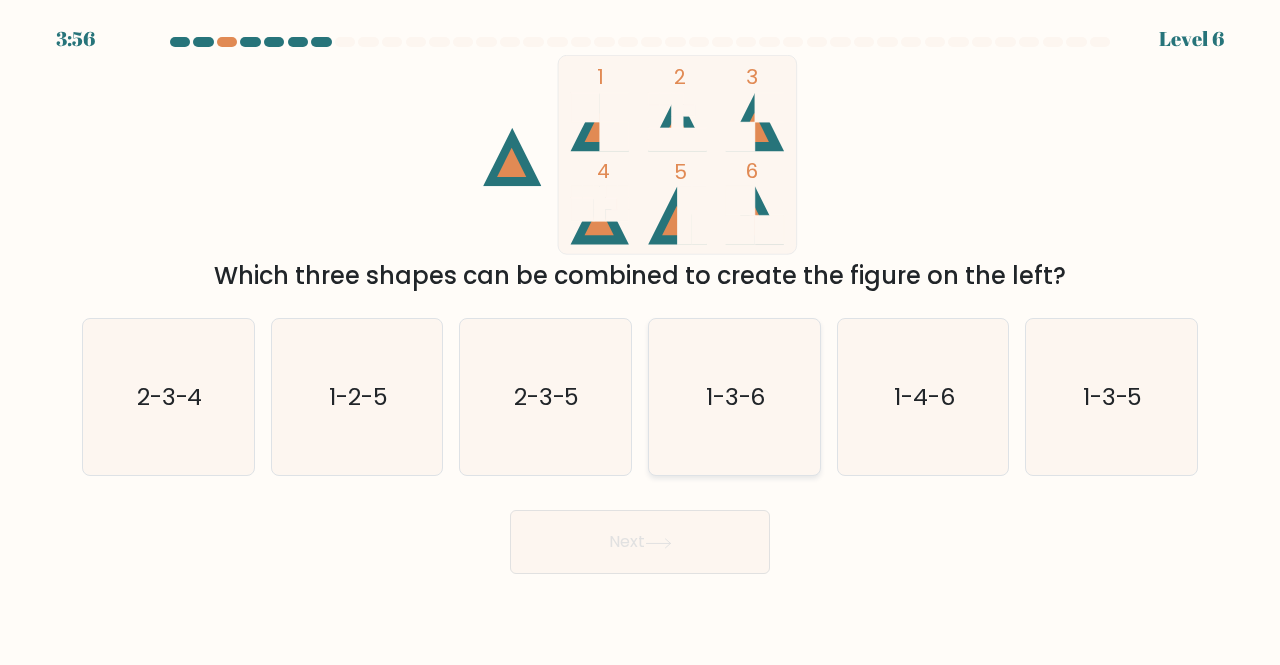 drag, startPoint x: 740, startPoint y: 283, endPoint x: 728, endPoint y: 367, distance: 84.85281 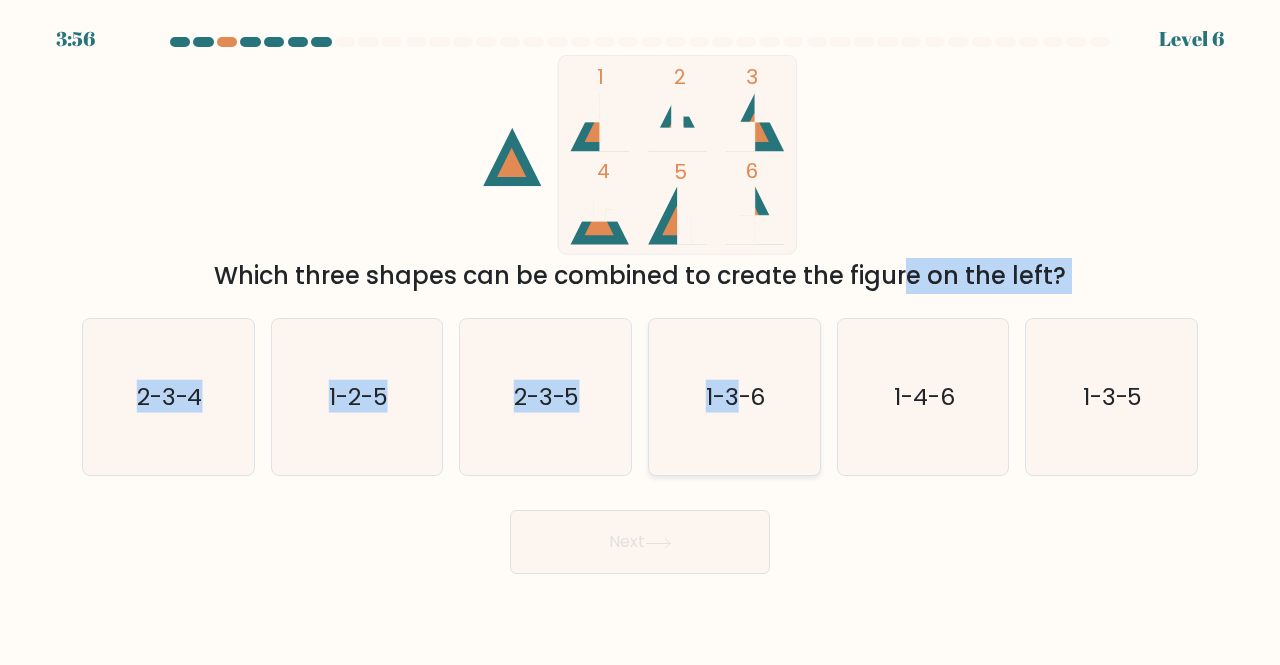 click on "1-3-6" 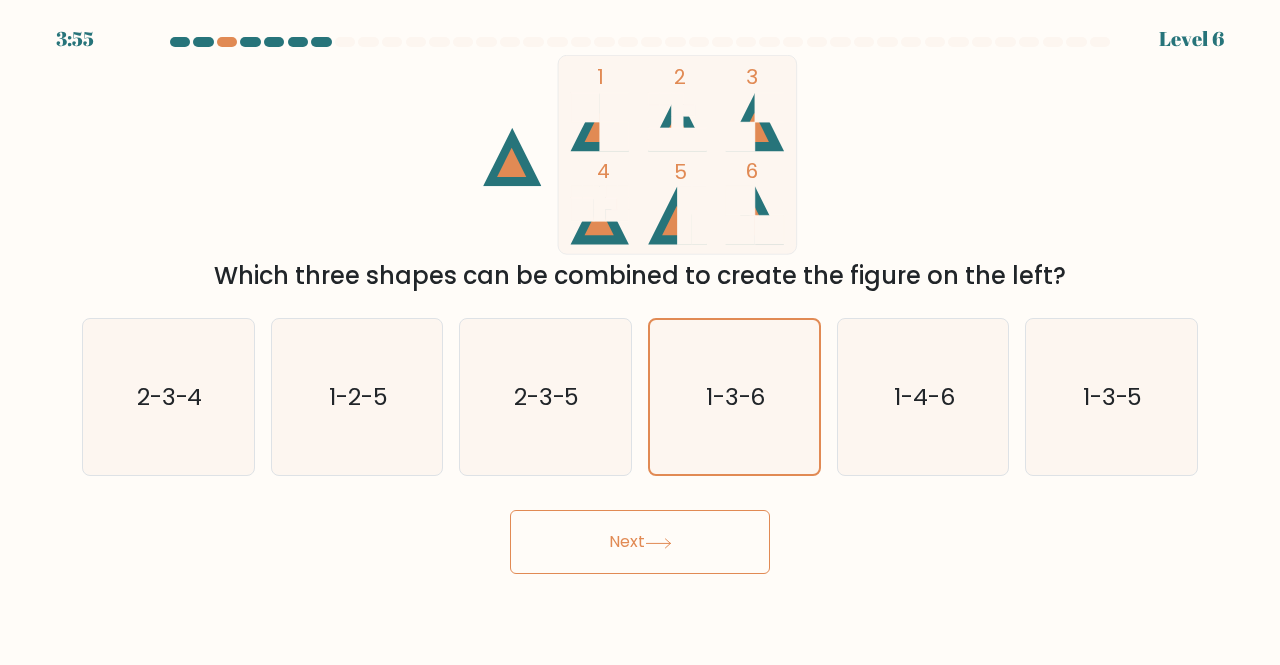 click 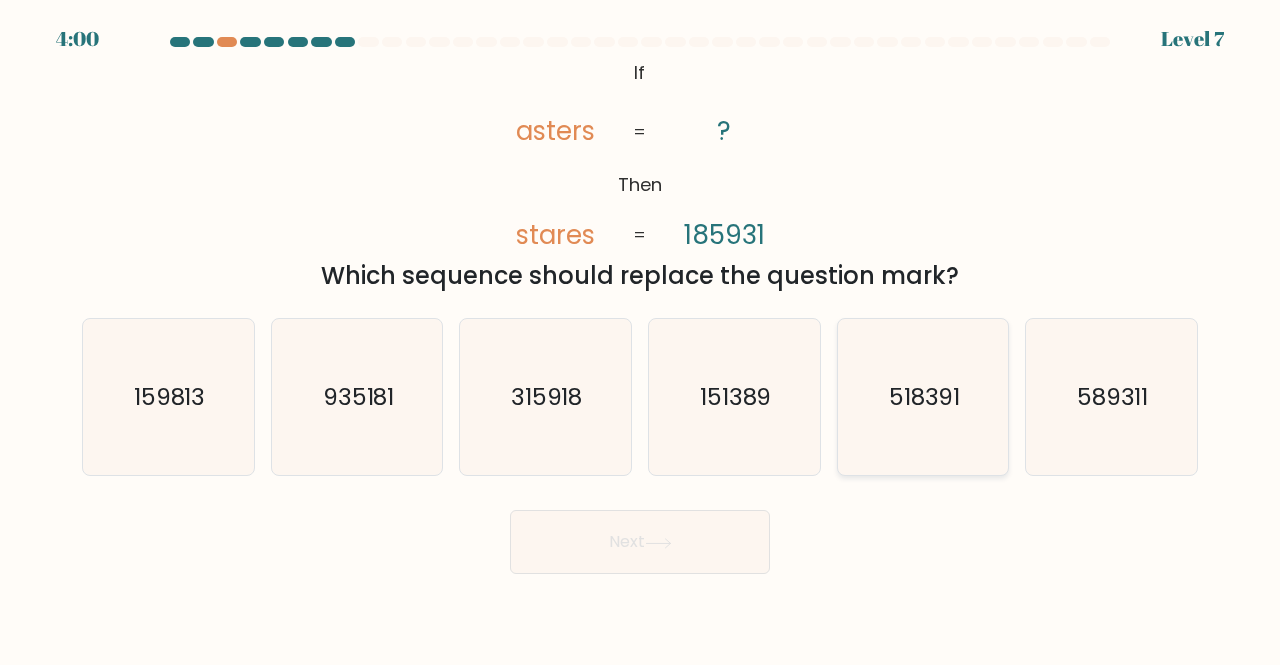 click on "518391" 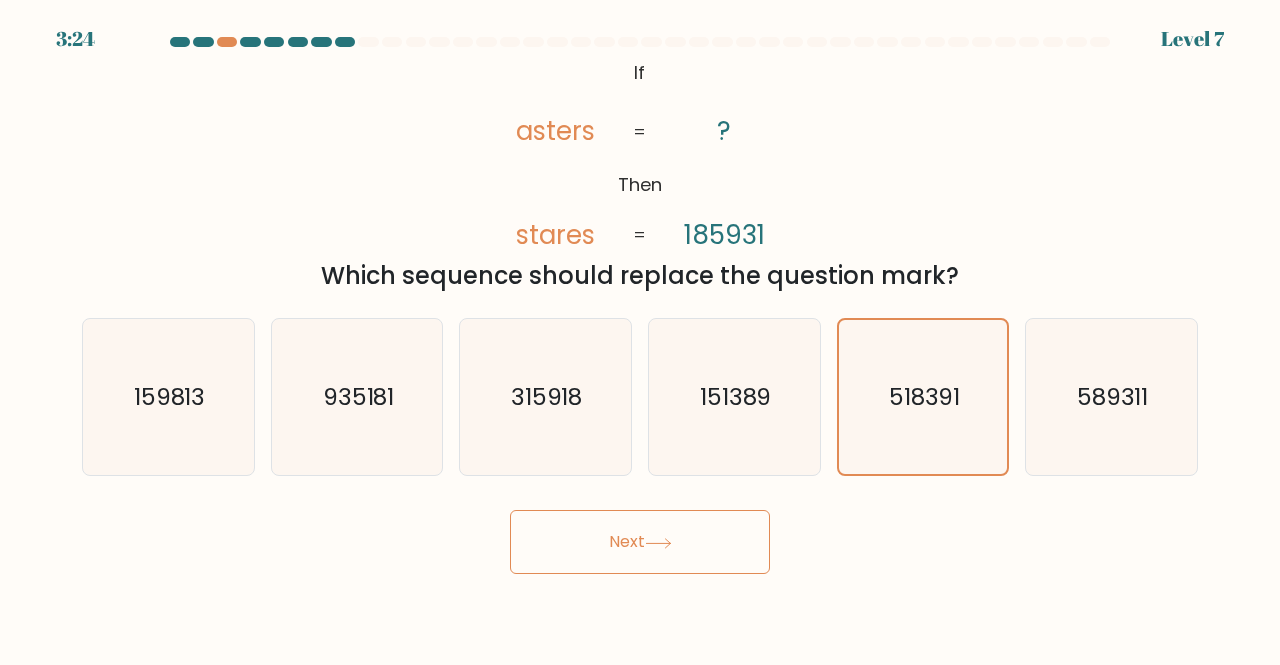 click on "Next" at bounding box center [640, 542] 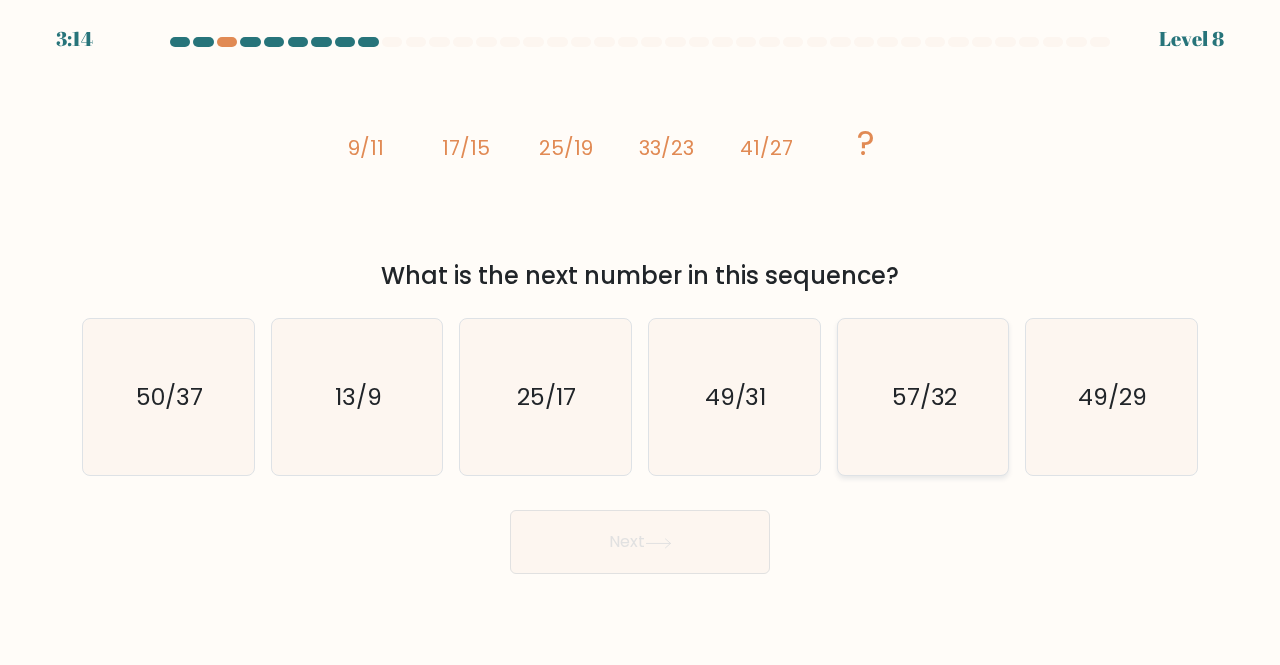 click on "57/32" 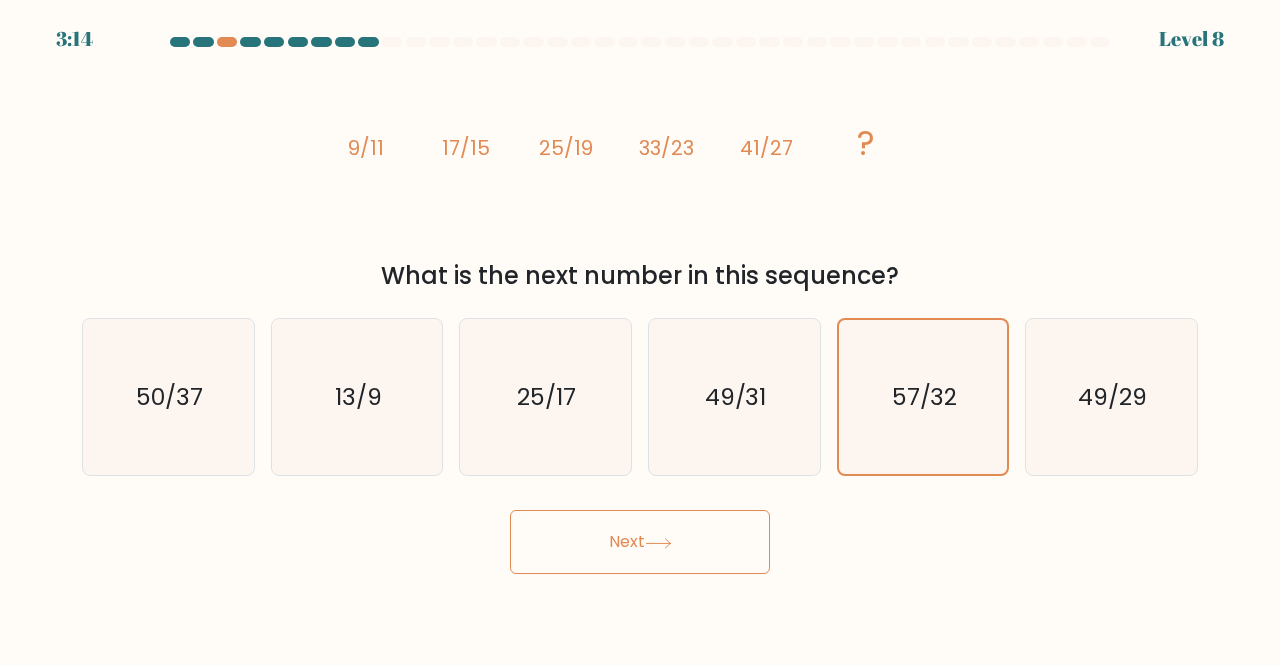 click on "Next" at bounding box center (640, 542) 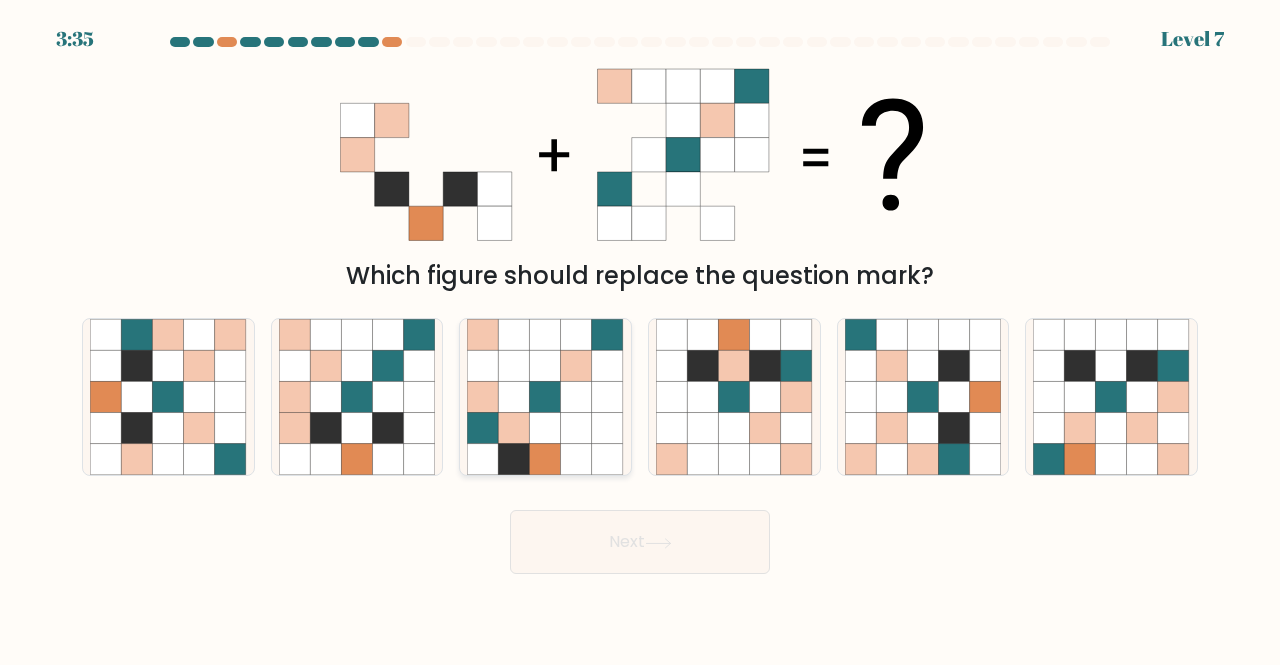 click 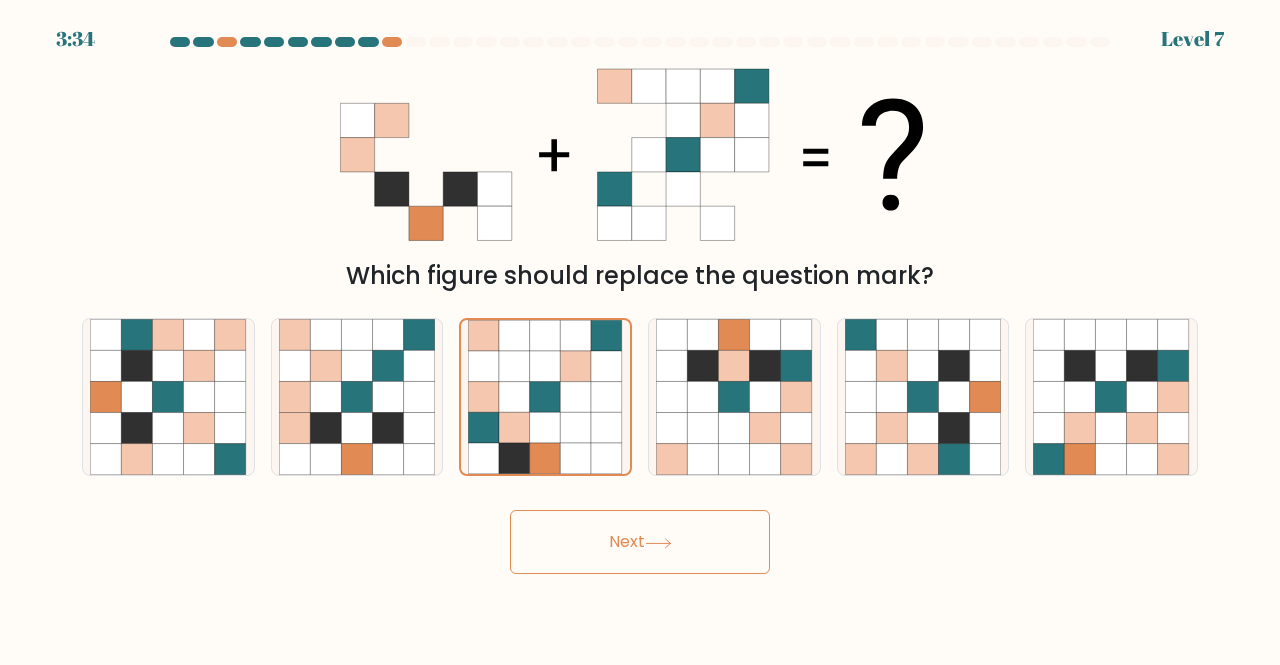 click on "Next" at bounding box center (640, 542) 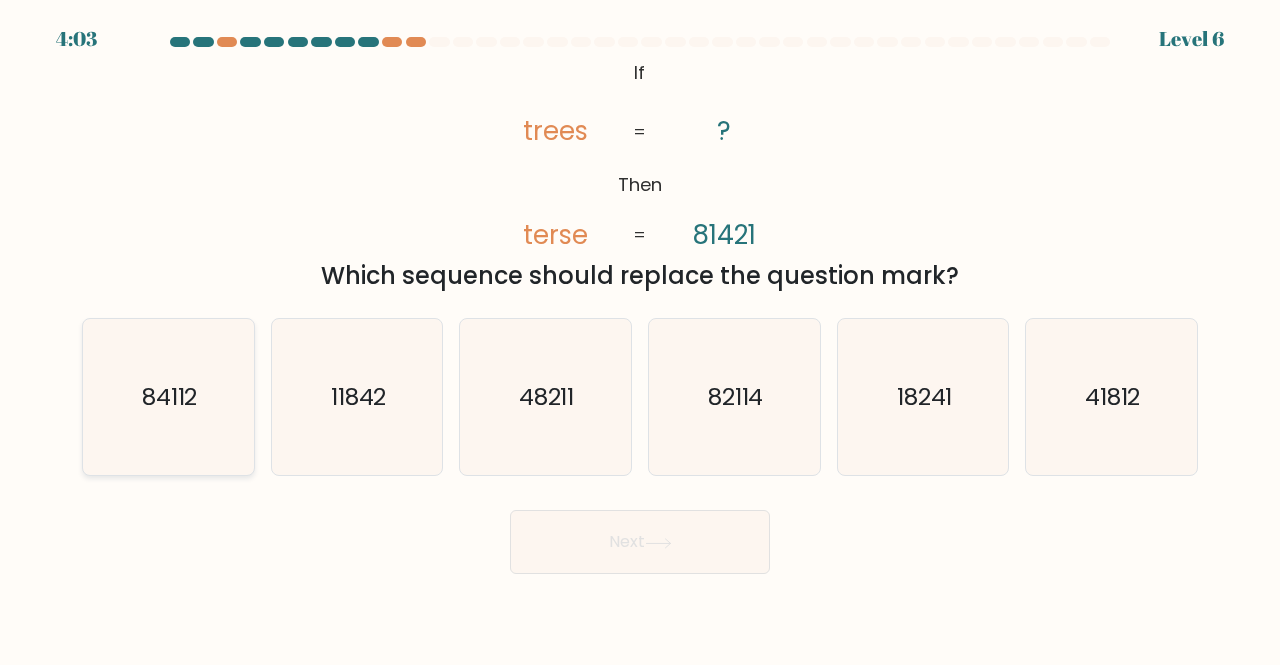 click on "84112" 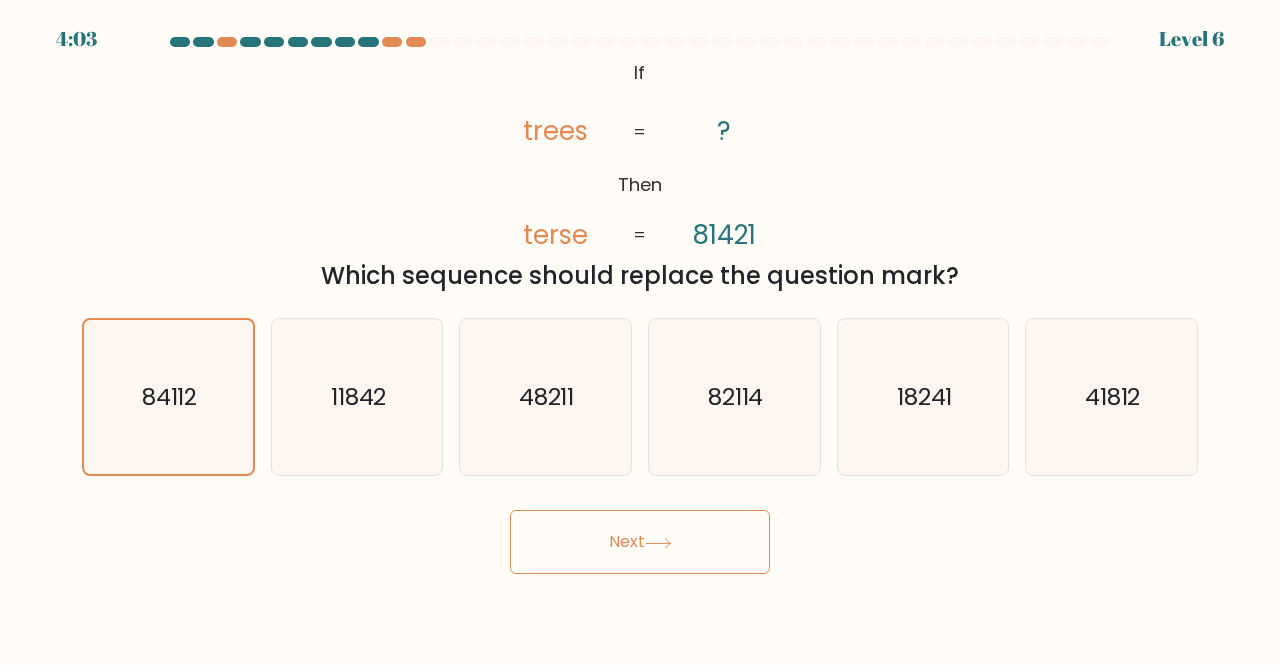 click on "Next" at bounding box center (640, 542) 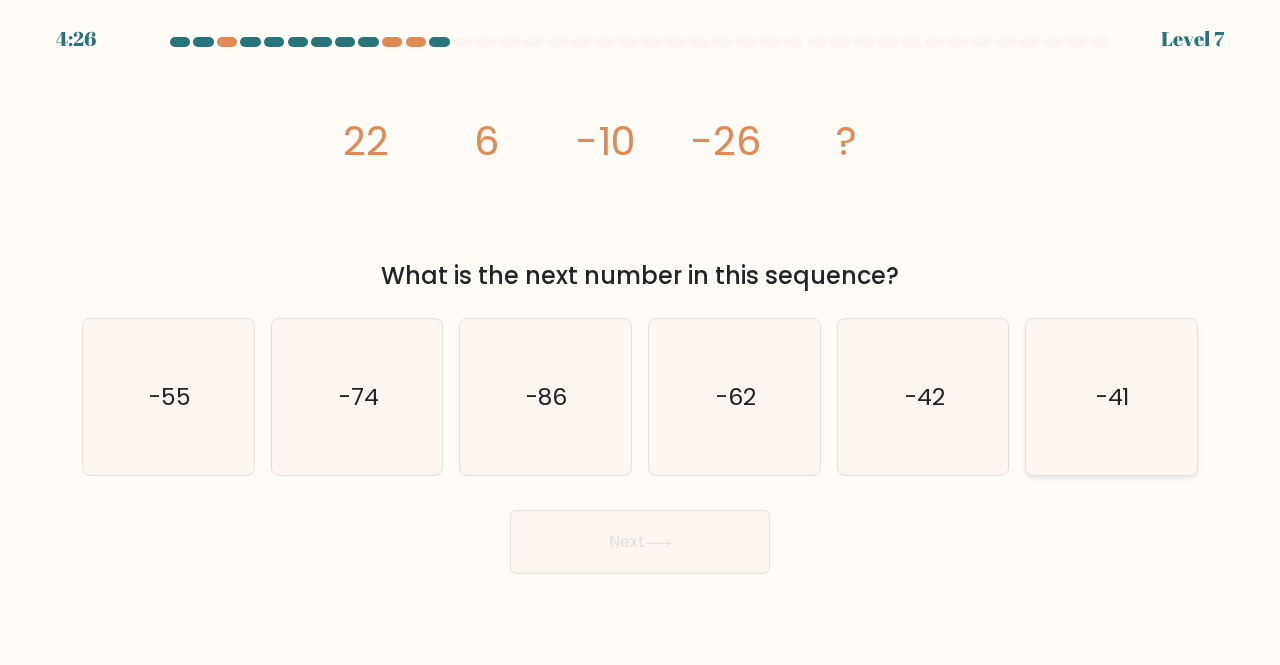 click on "-41" 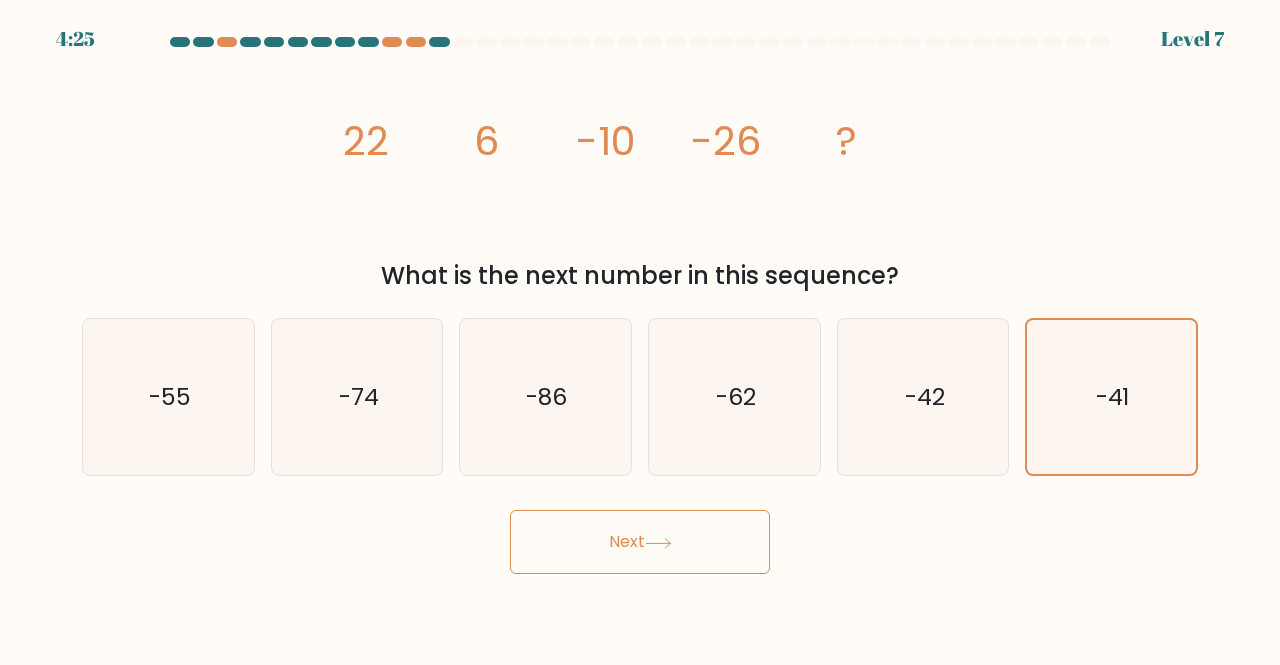 click 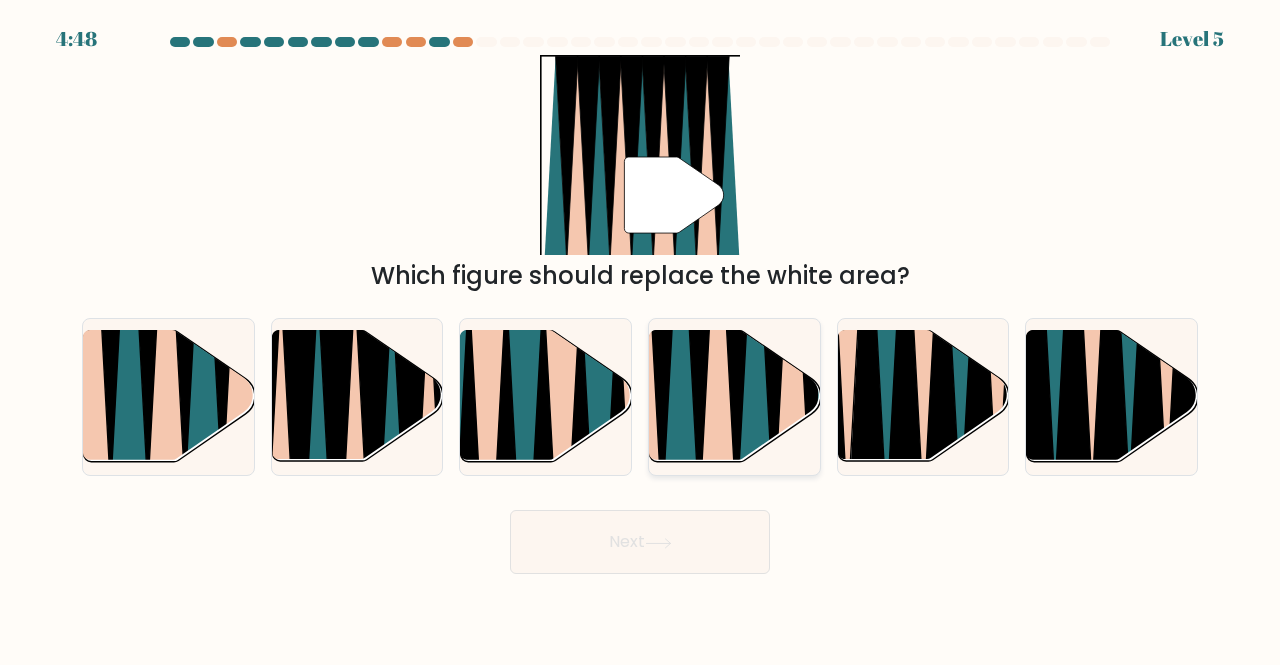 click 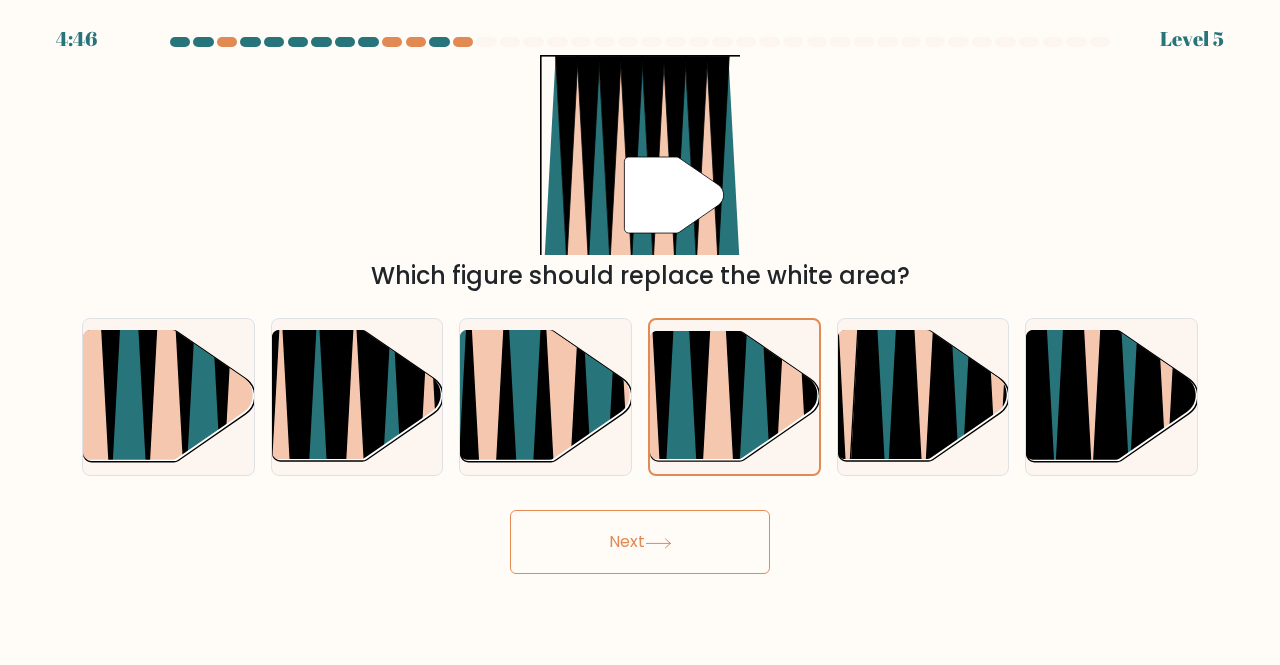 click 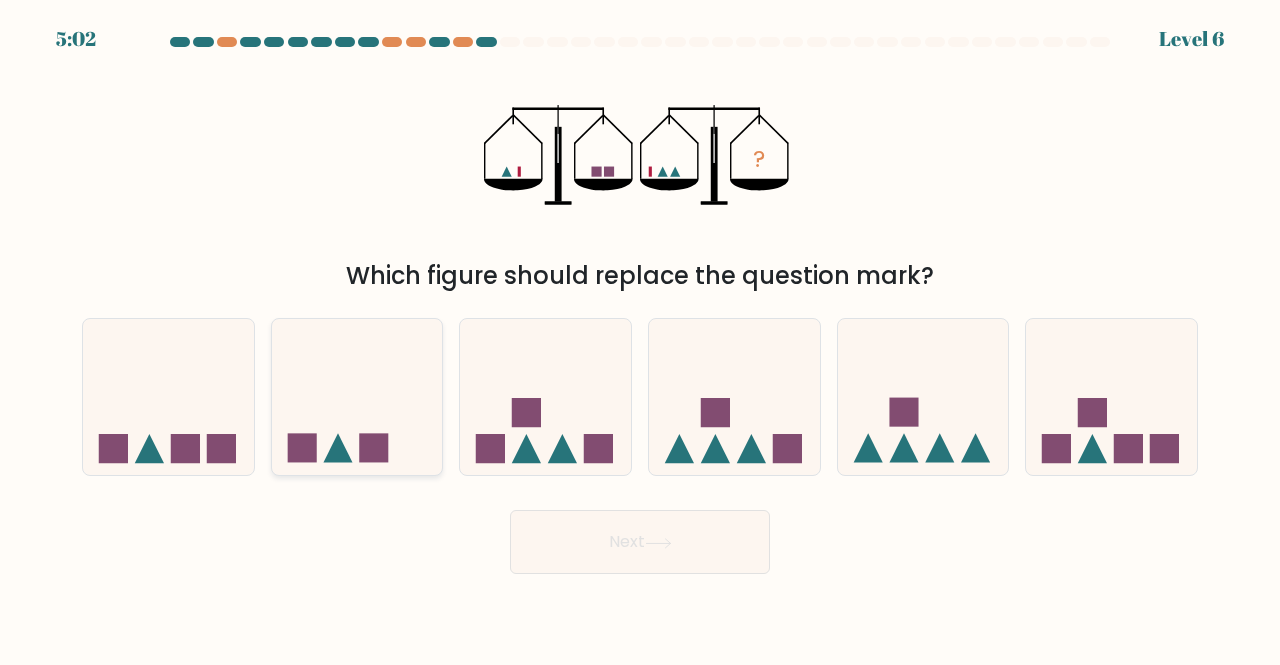 click 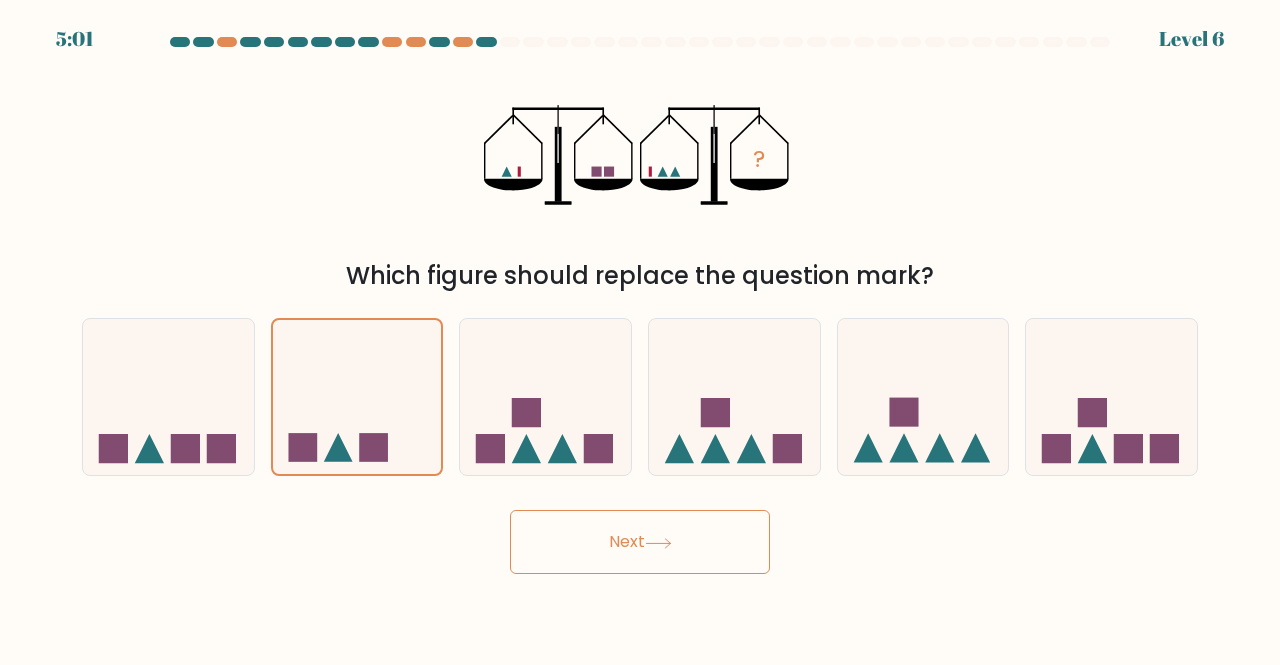 click on "Next" at bounding box center [640, 542] 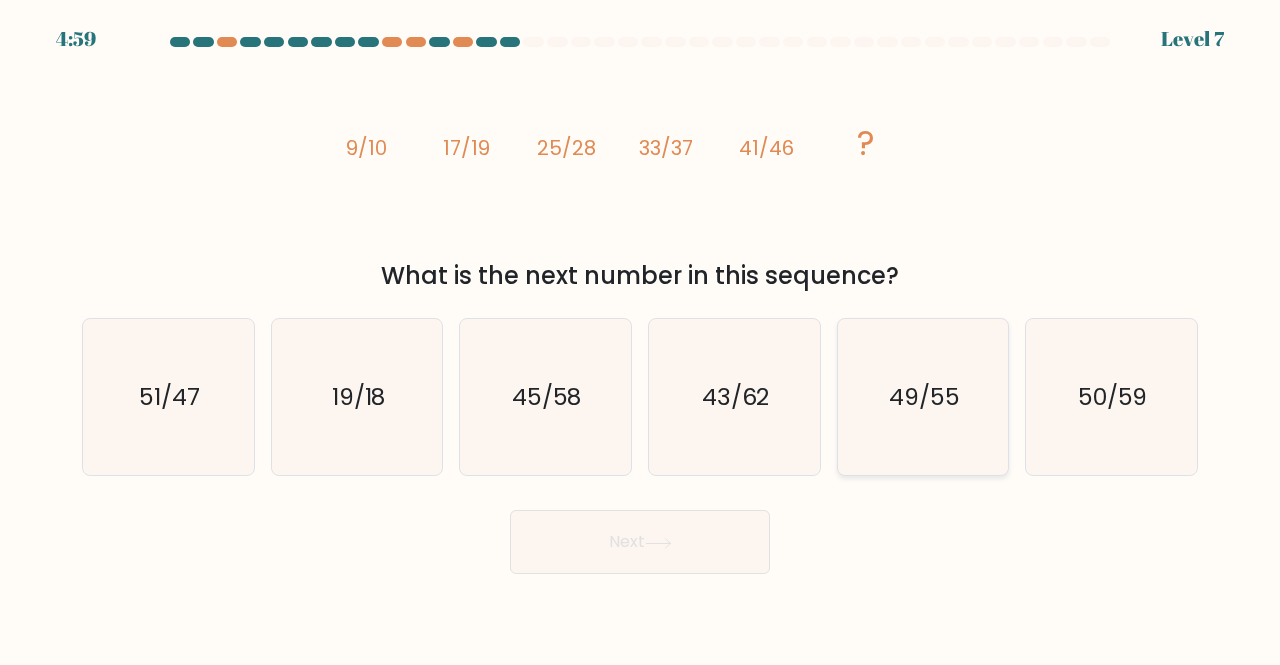 click on "49/55" 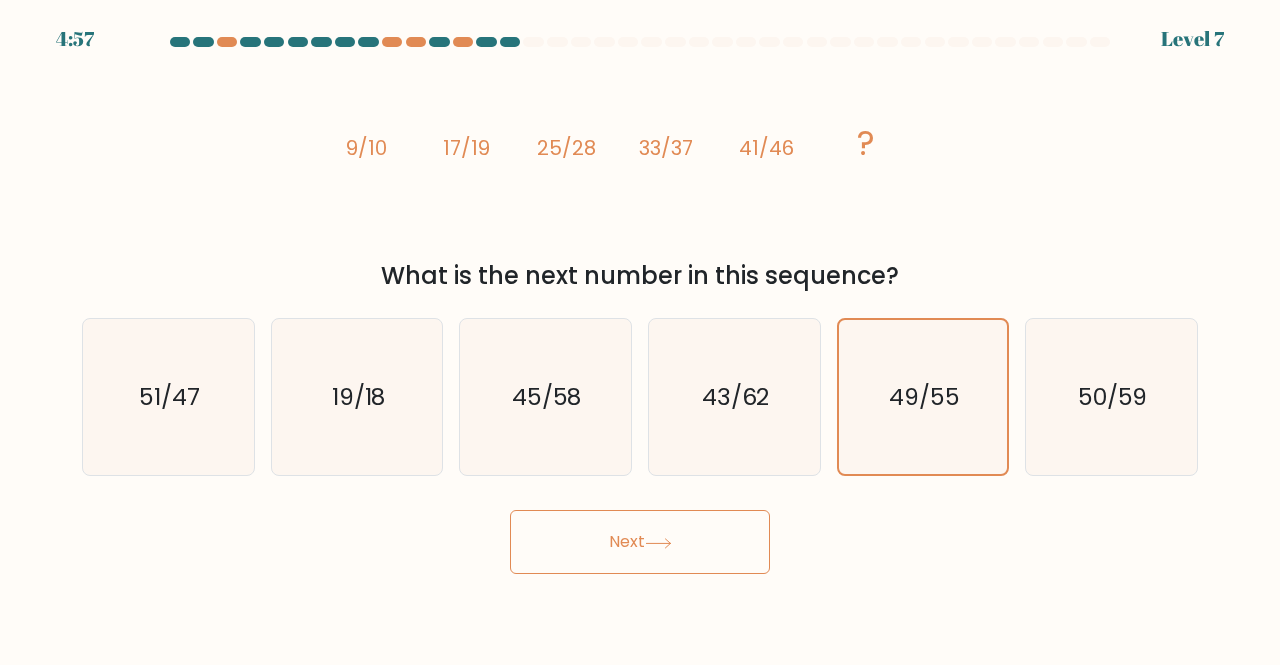 click on "Next" at bounding box center (640, 542) 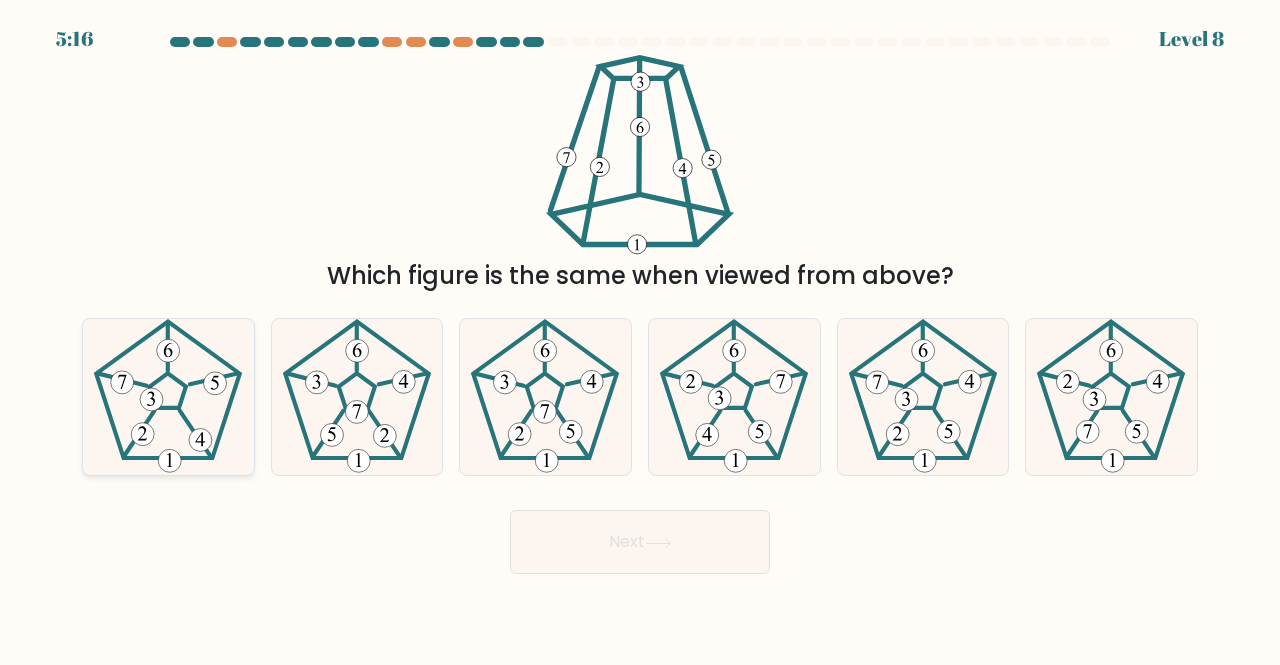click 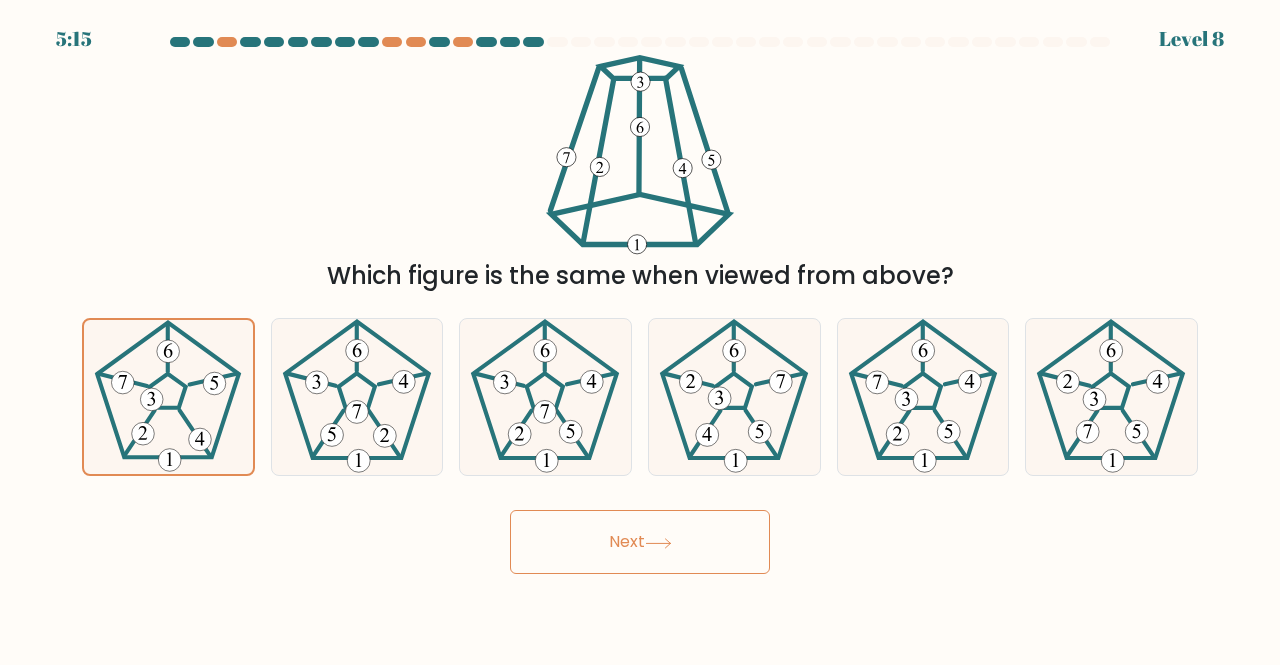 click on "Next" at bounding box center [640, 542] 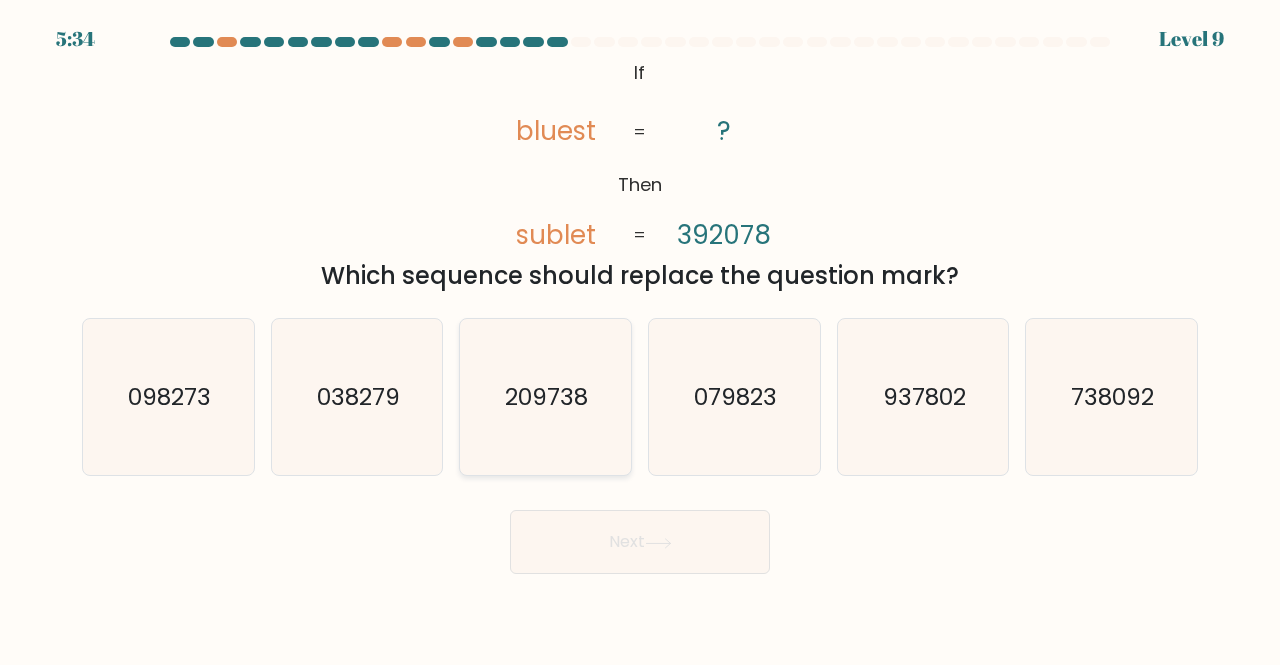 click on "209738" 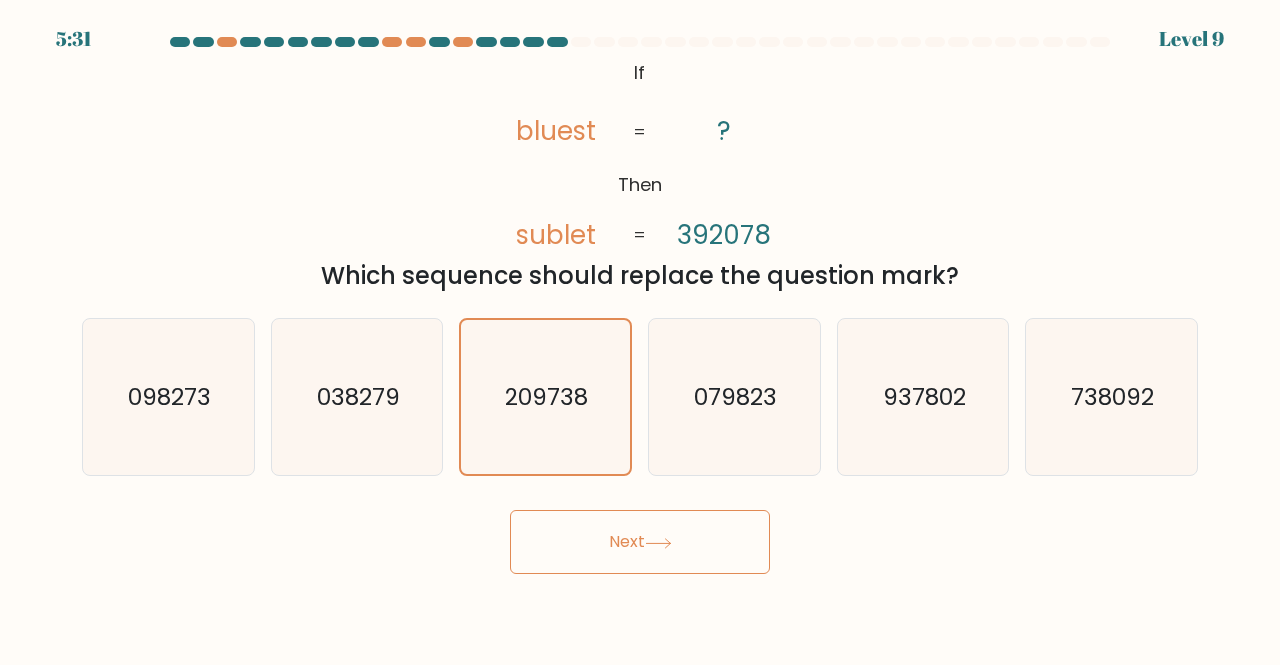 click on "Next" at bounding box center (640, 542) 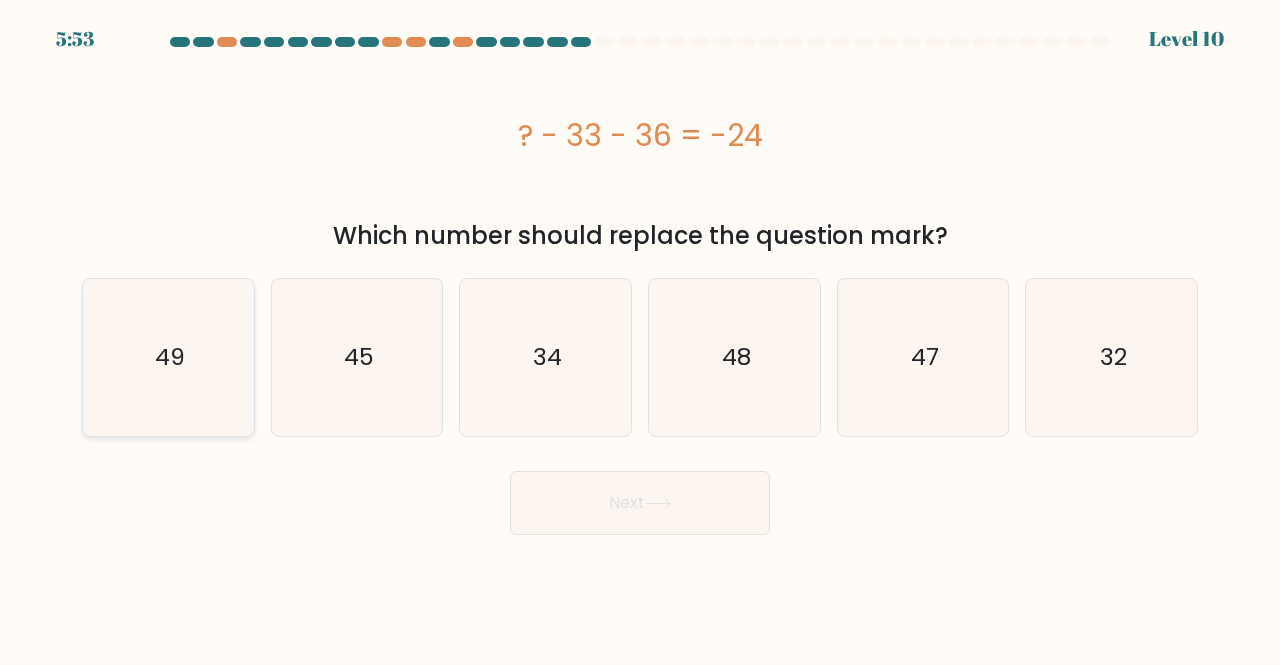 click on "49" 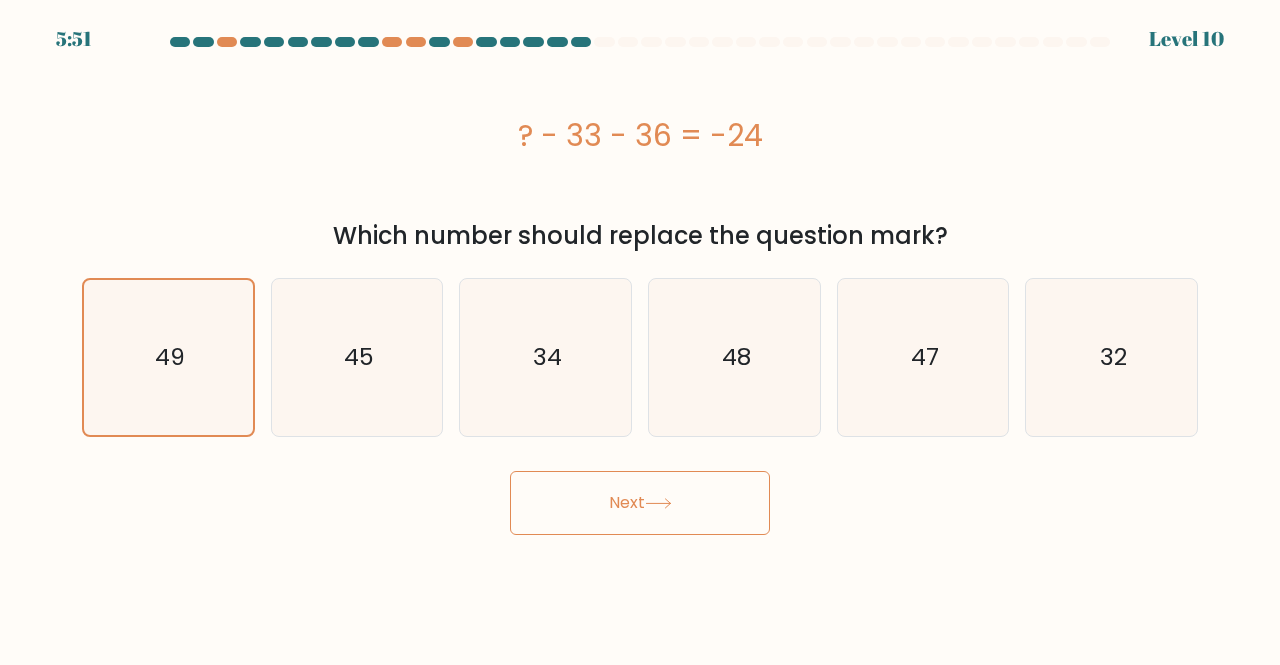 click on "Next" at bounding box center [640, 503] 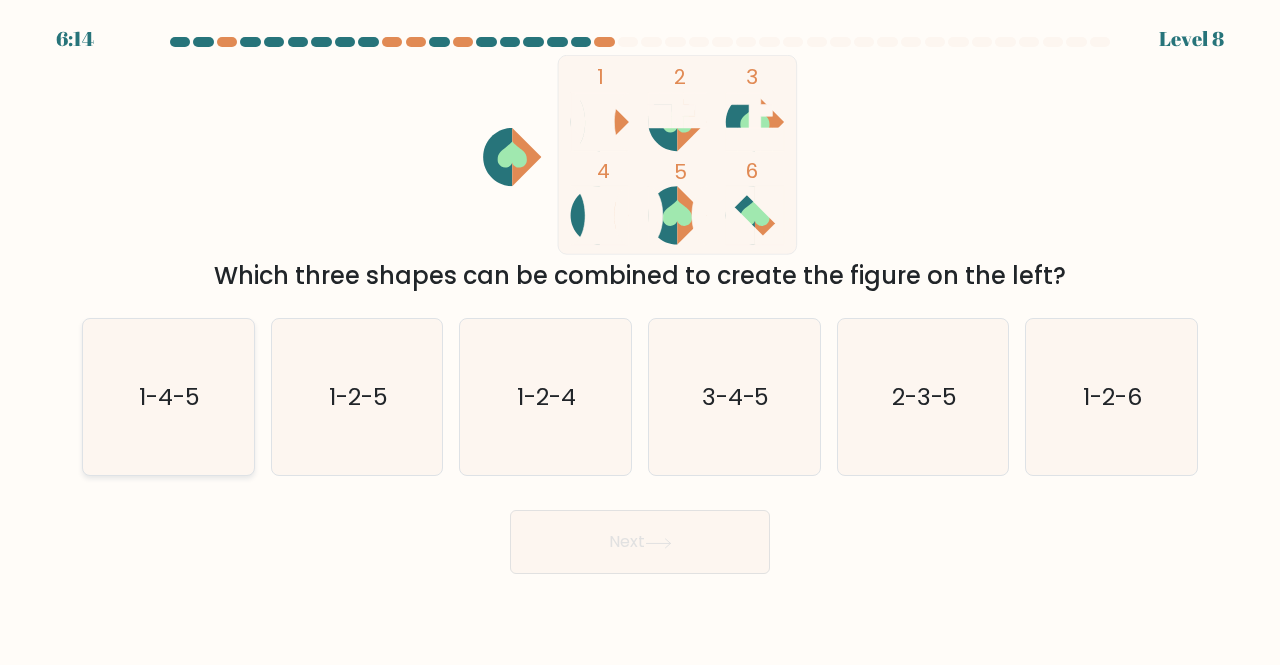 click on "1-4-5" 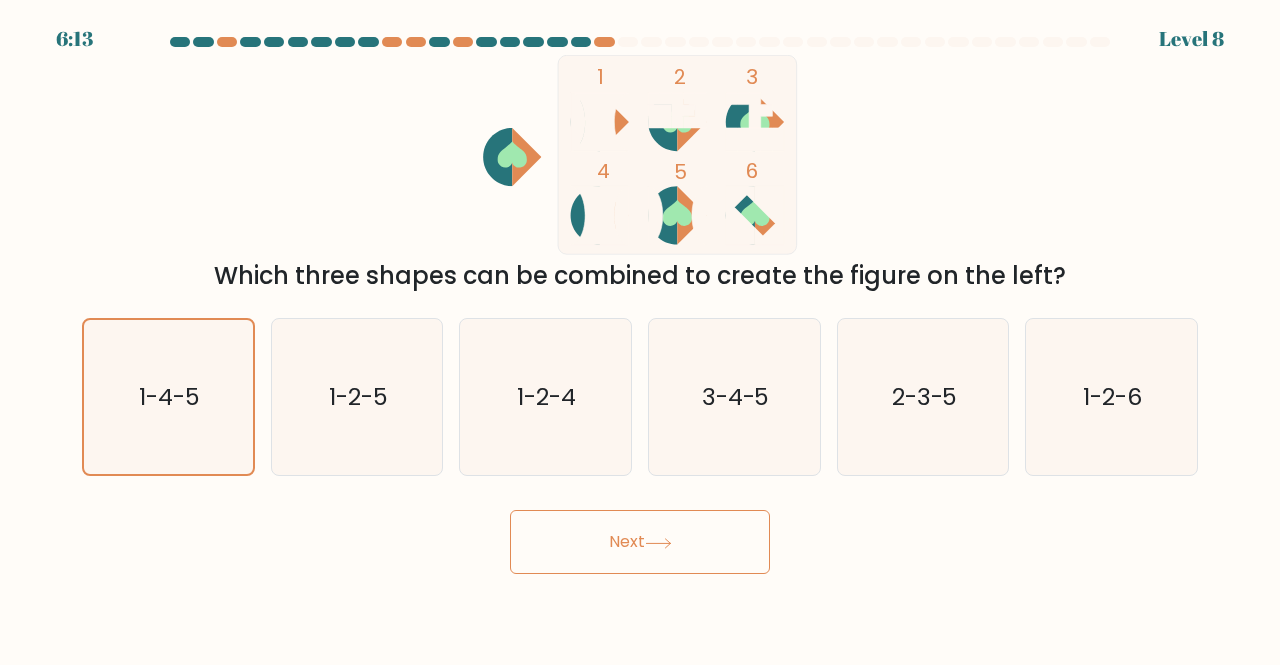 click on "Next" at bounding box center [640, 542] 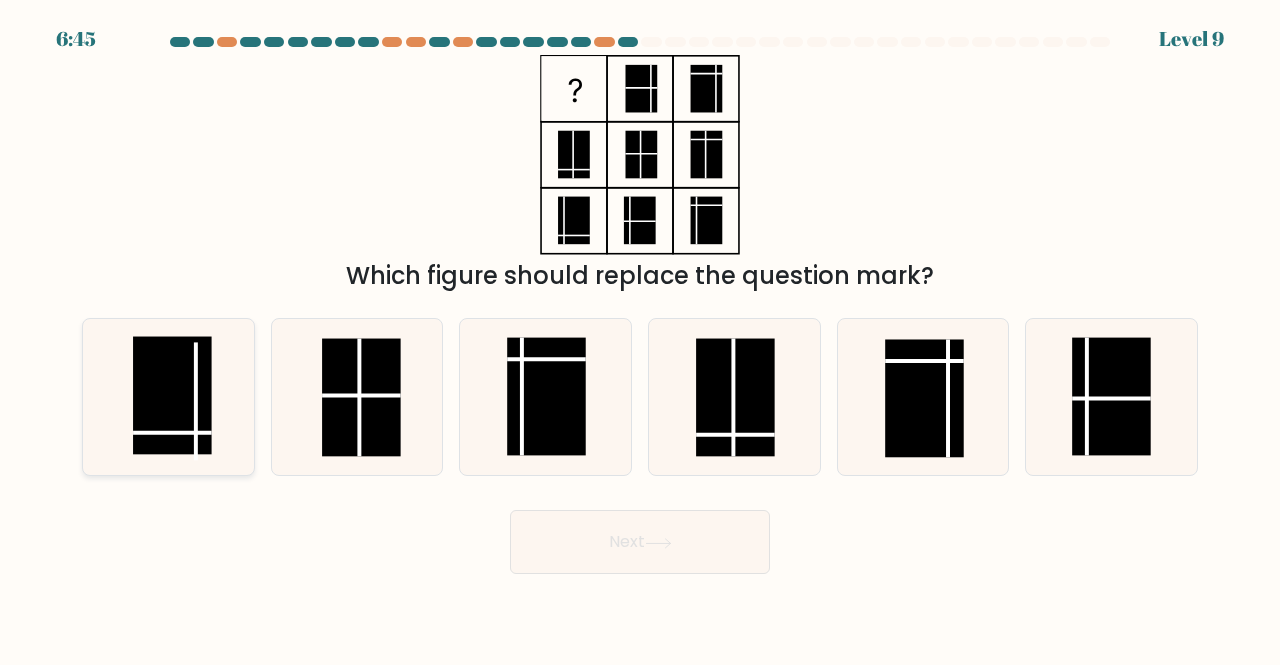 click 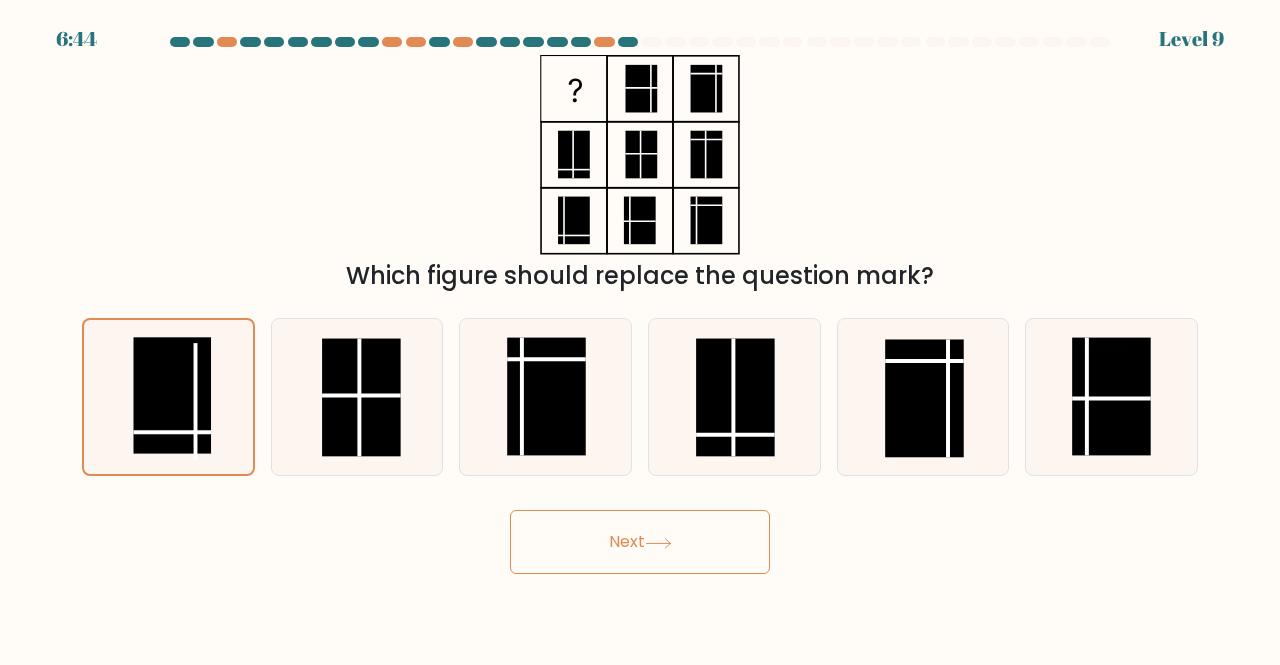 click on "Next" at bounding box center [640, 542] 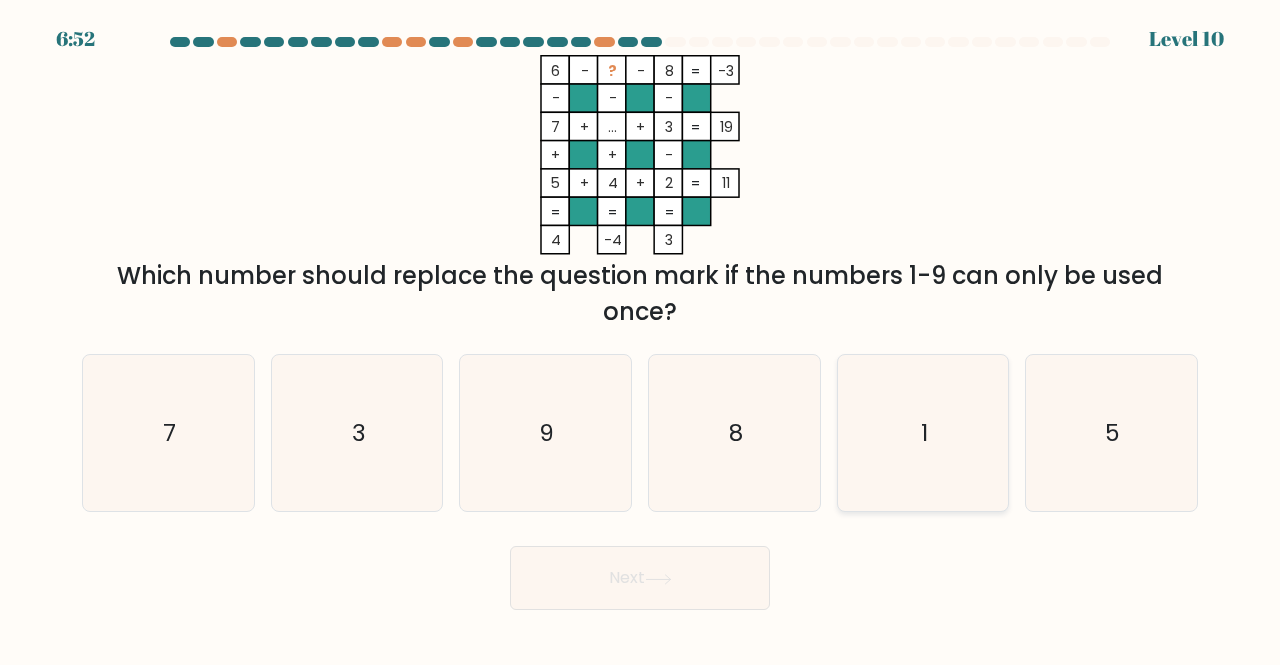 click on "1" 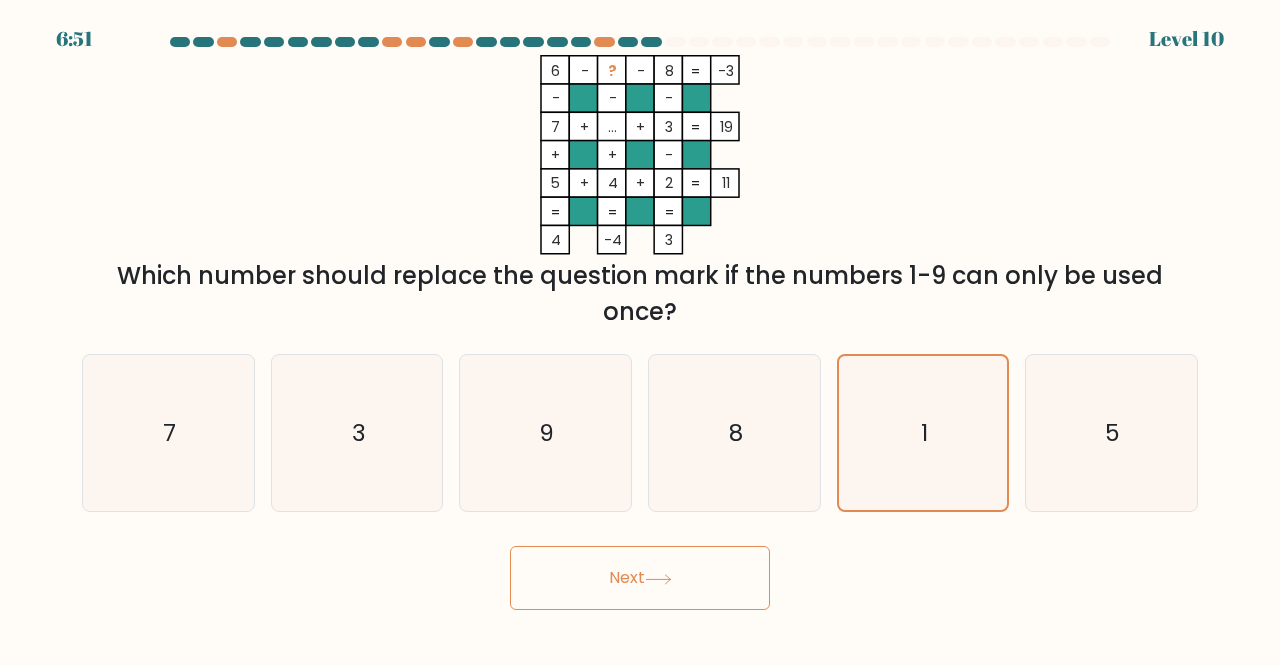click on "Next" at bounding box center [640, 578] 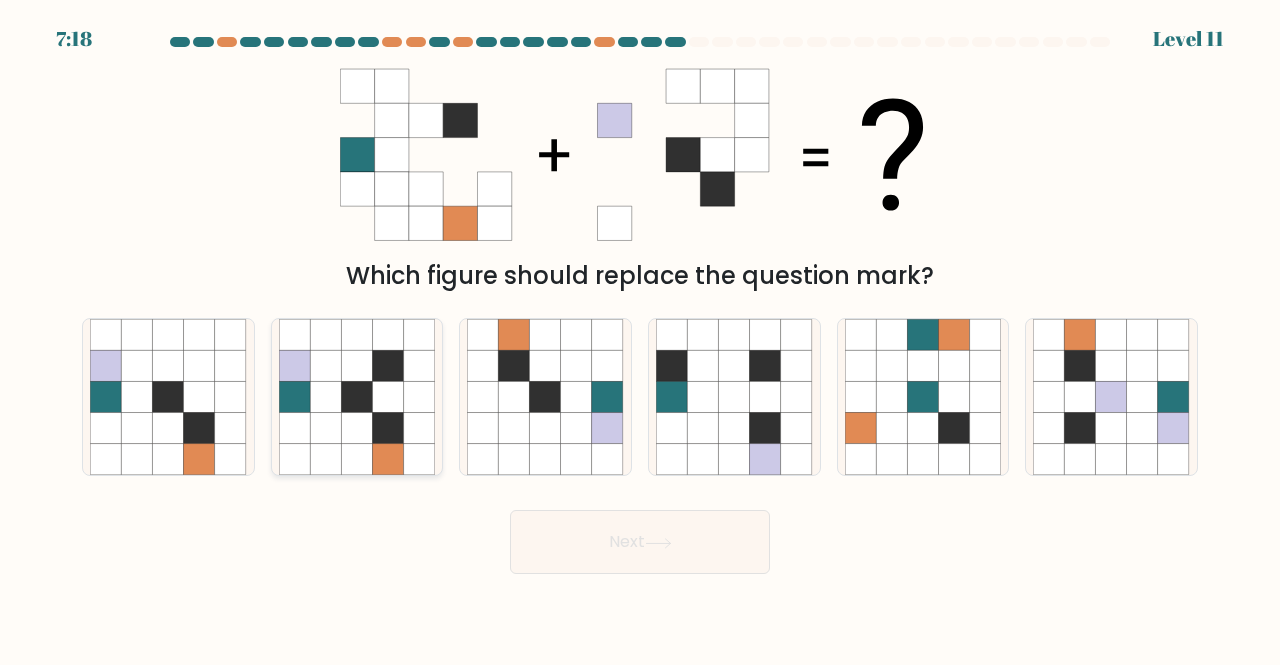 click 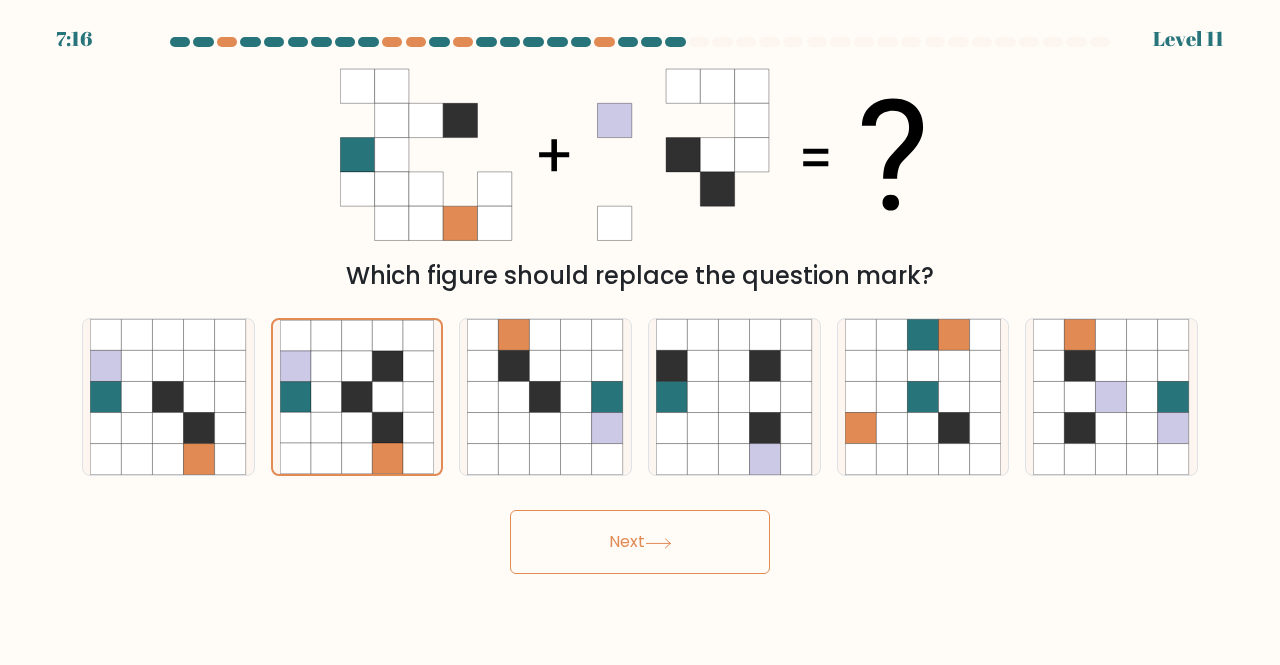 click on "Next" at bounding box center (640, 542) 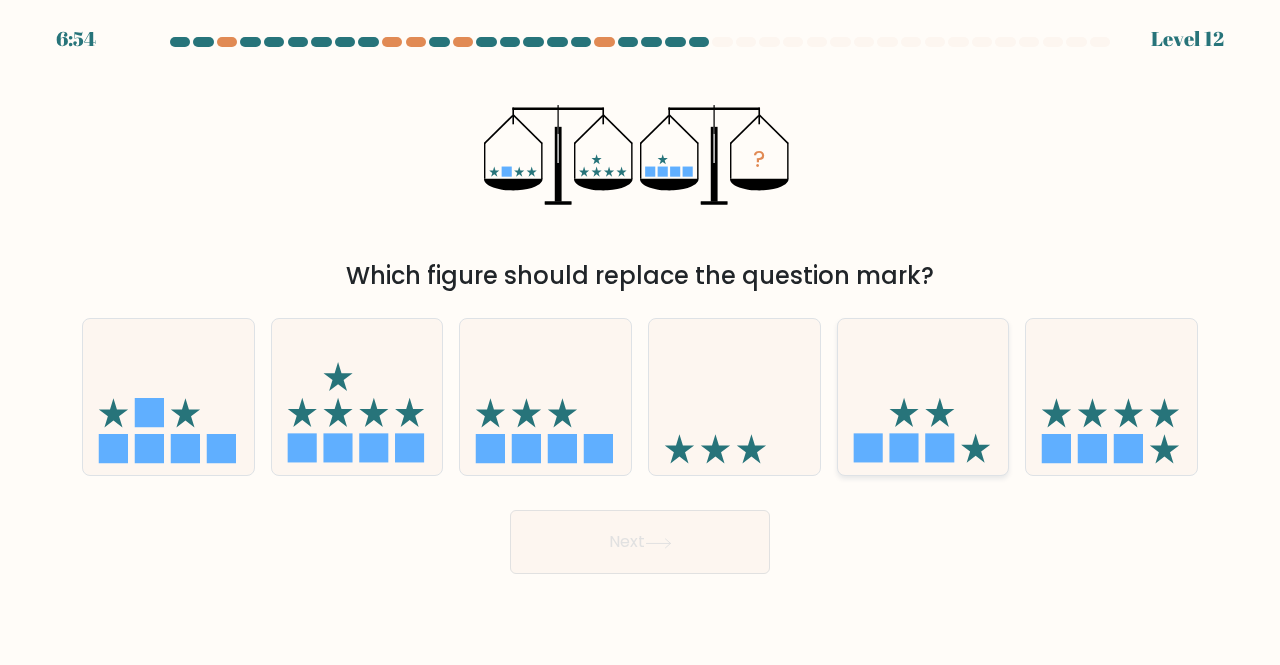 click 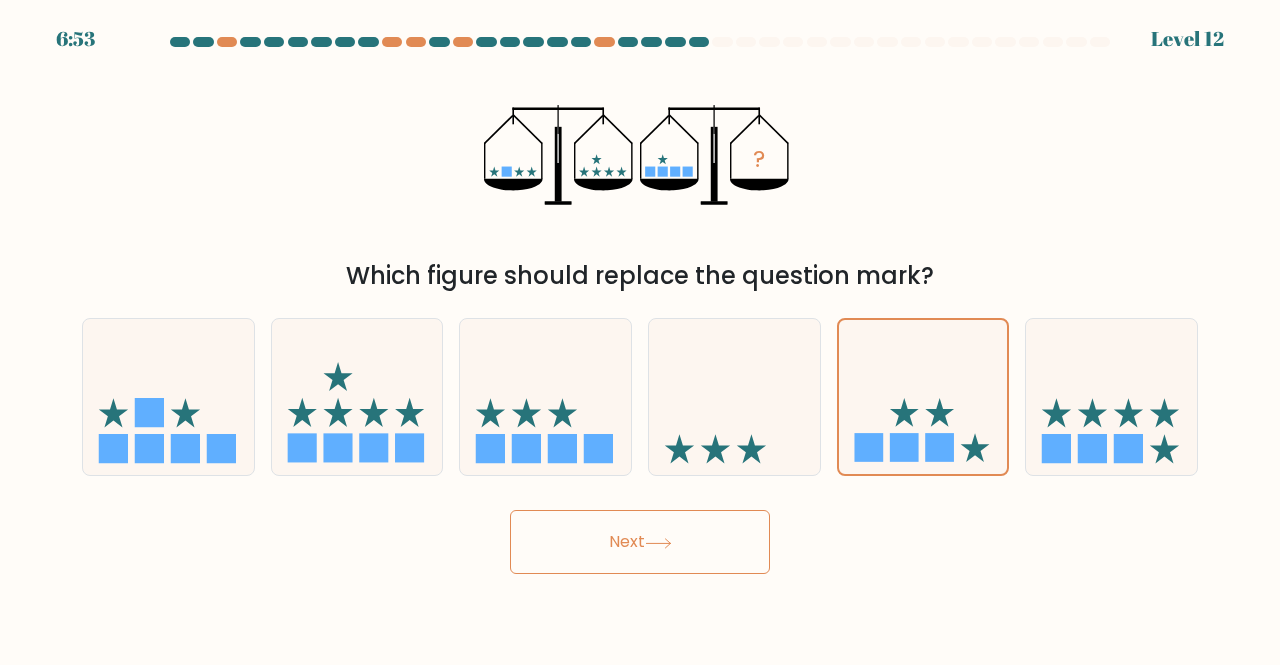 click on "Next" at bounding box center [640, 542] 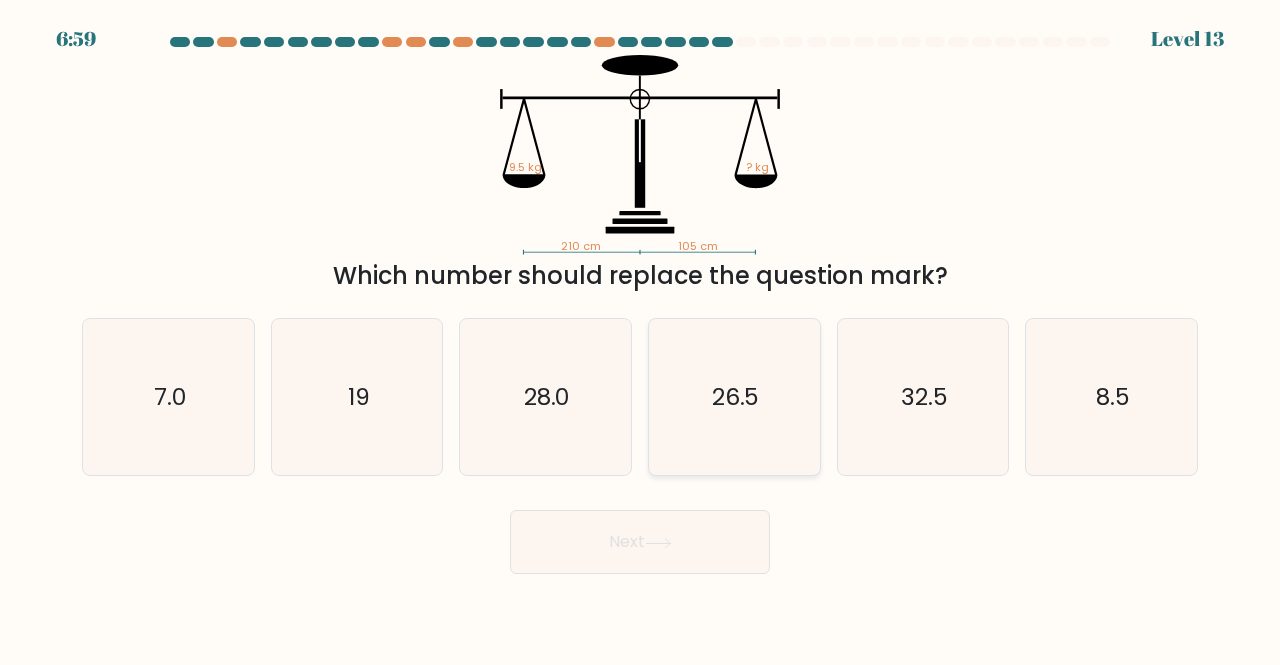 click on "26.5" 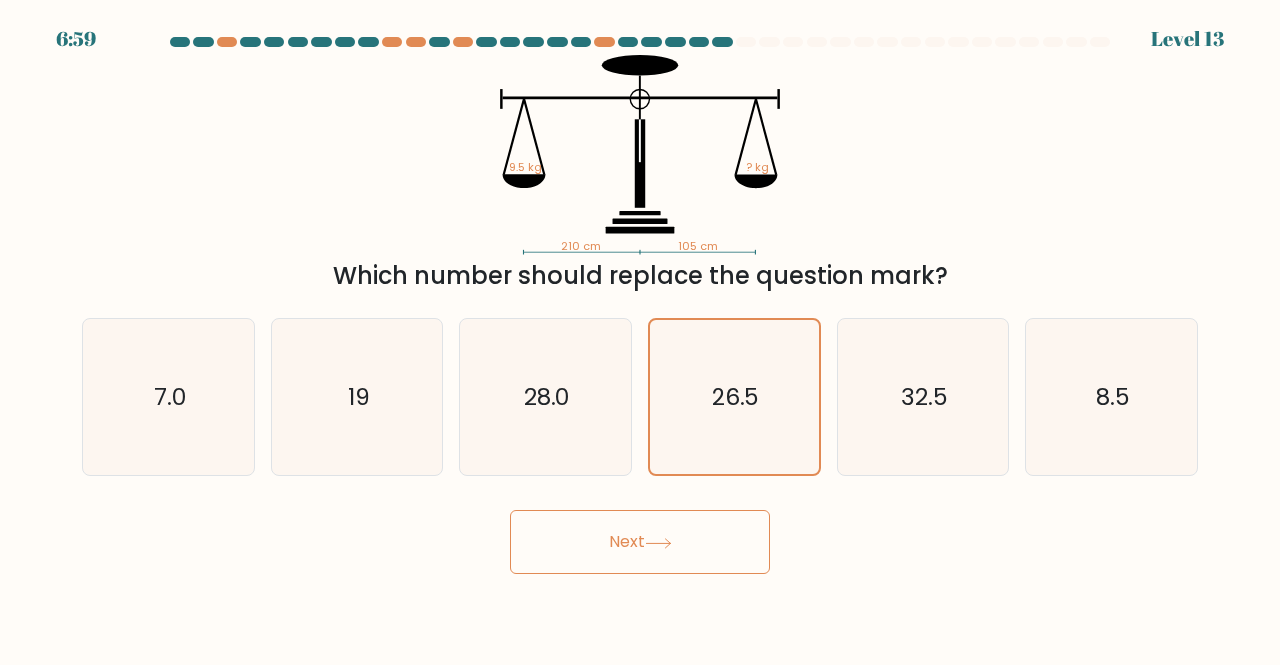 click 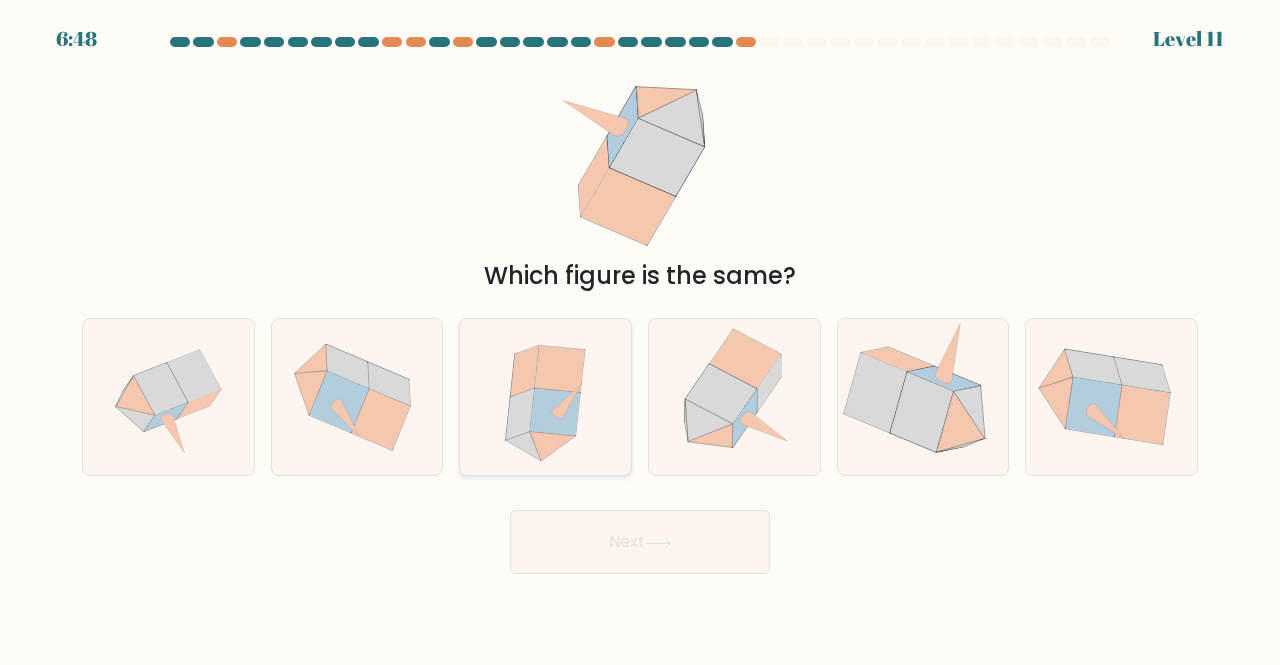 click 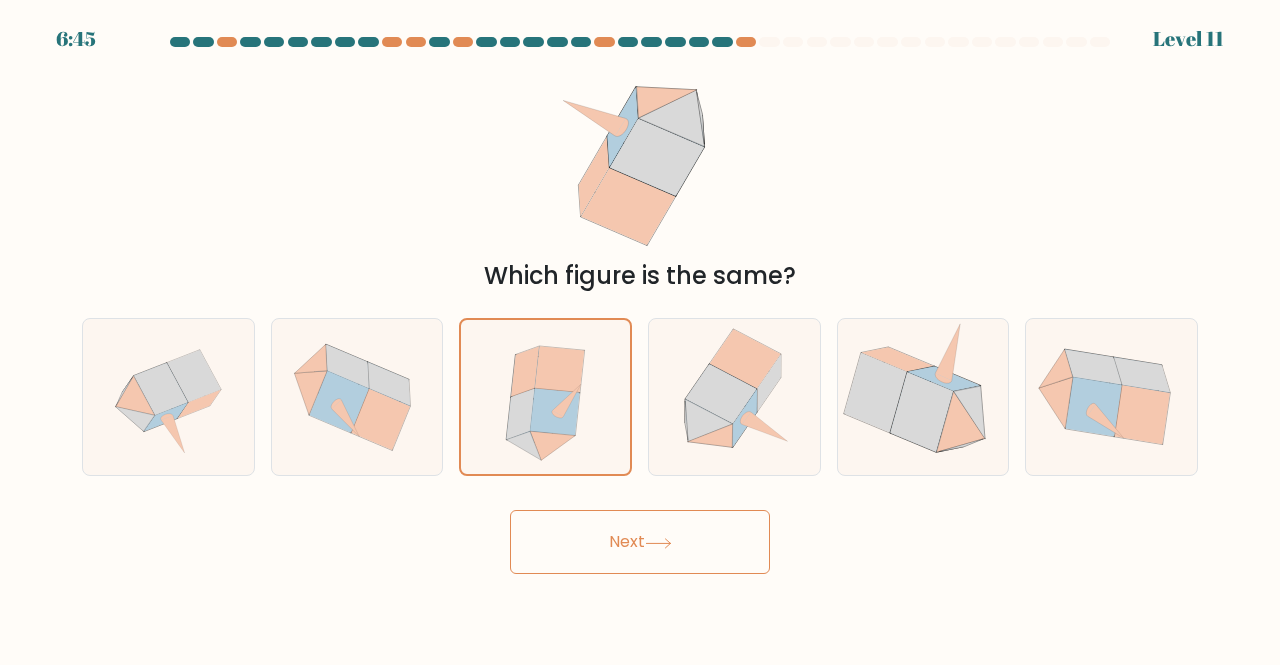 click on "Next" at bounding box center (640, 542) 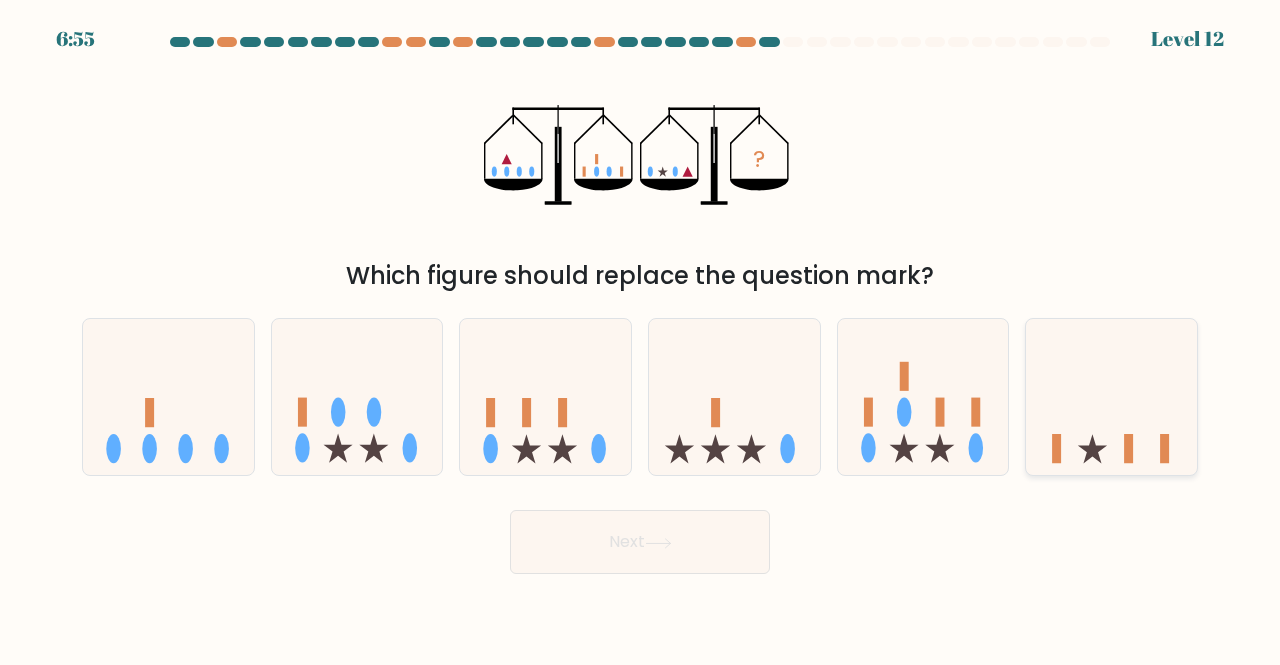 click 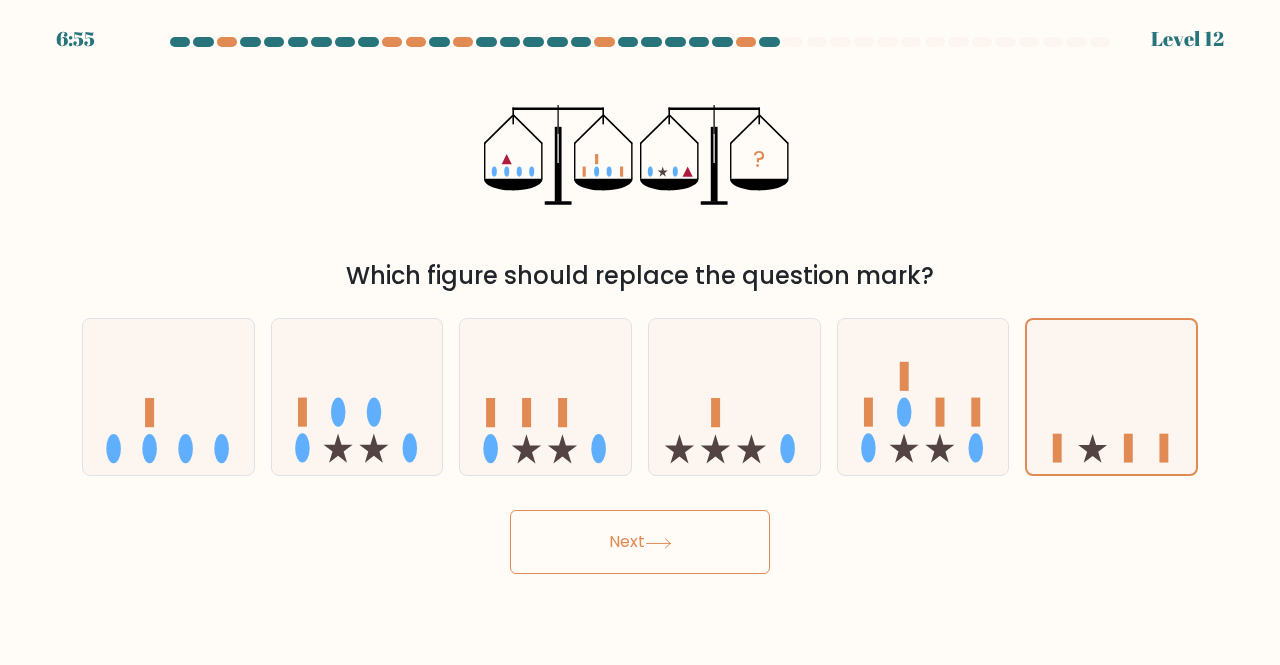click on "Next" at bounding box center (640, 542) 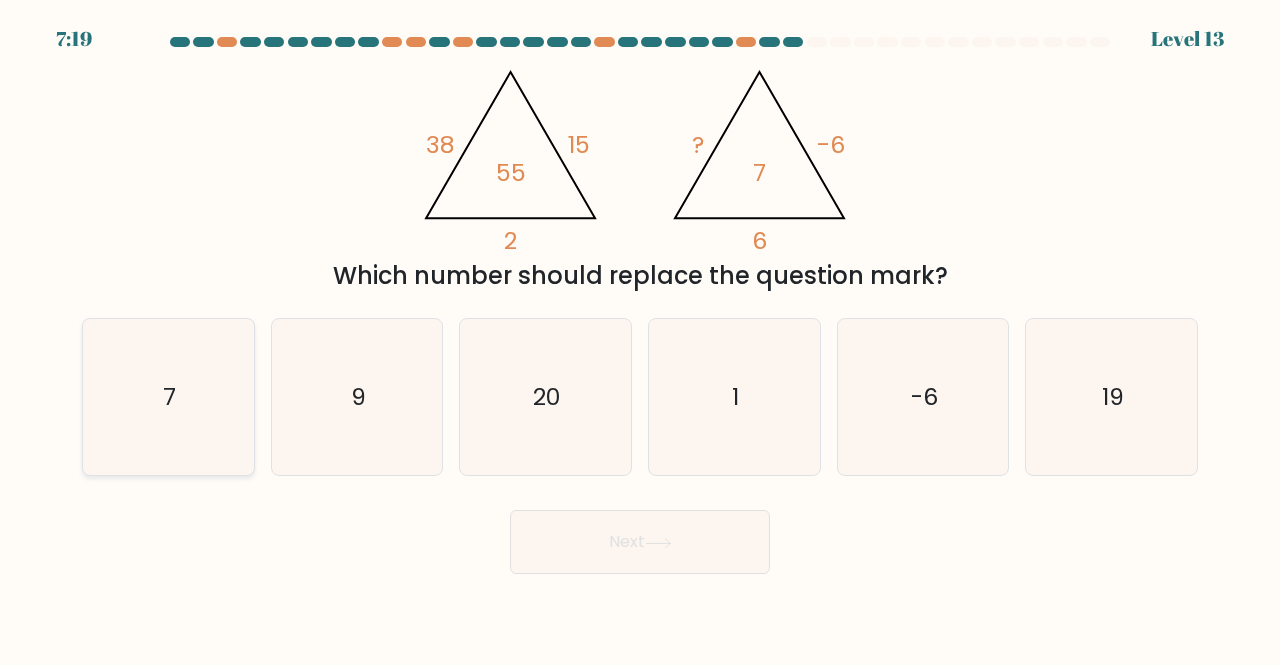 click on "7" 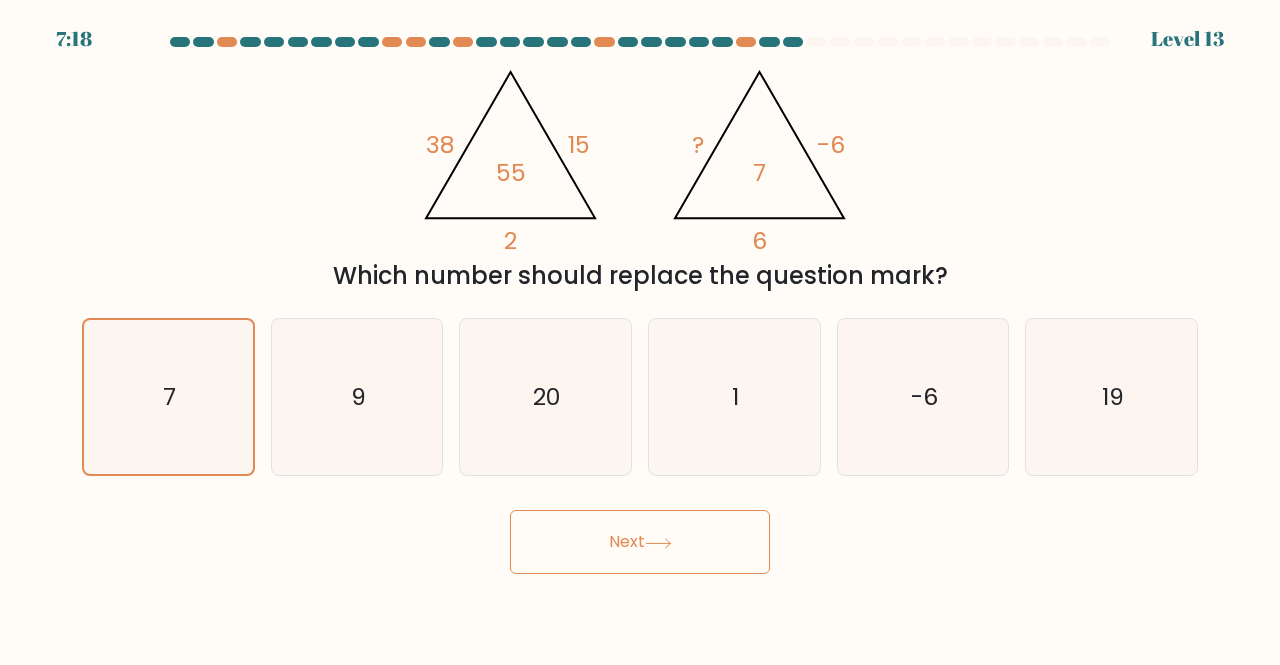 click on "Next" at bounding box center (640, 542) 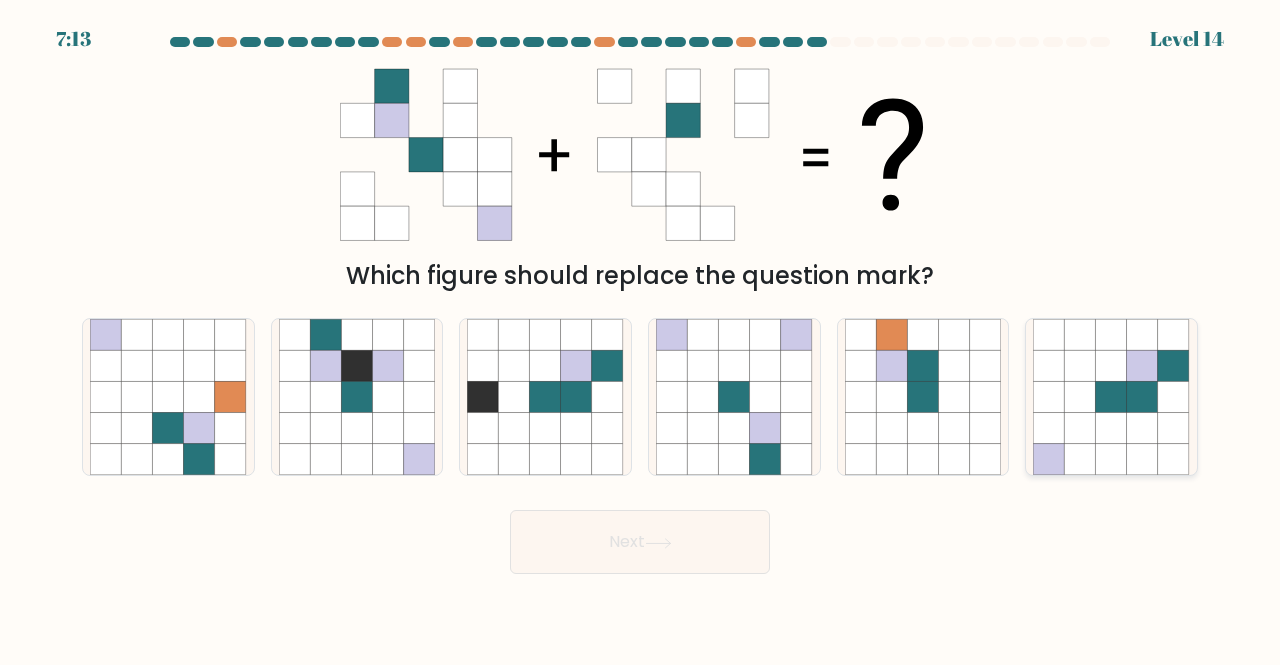 click 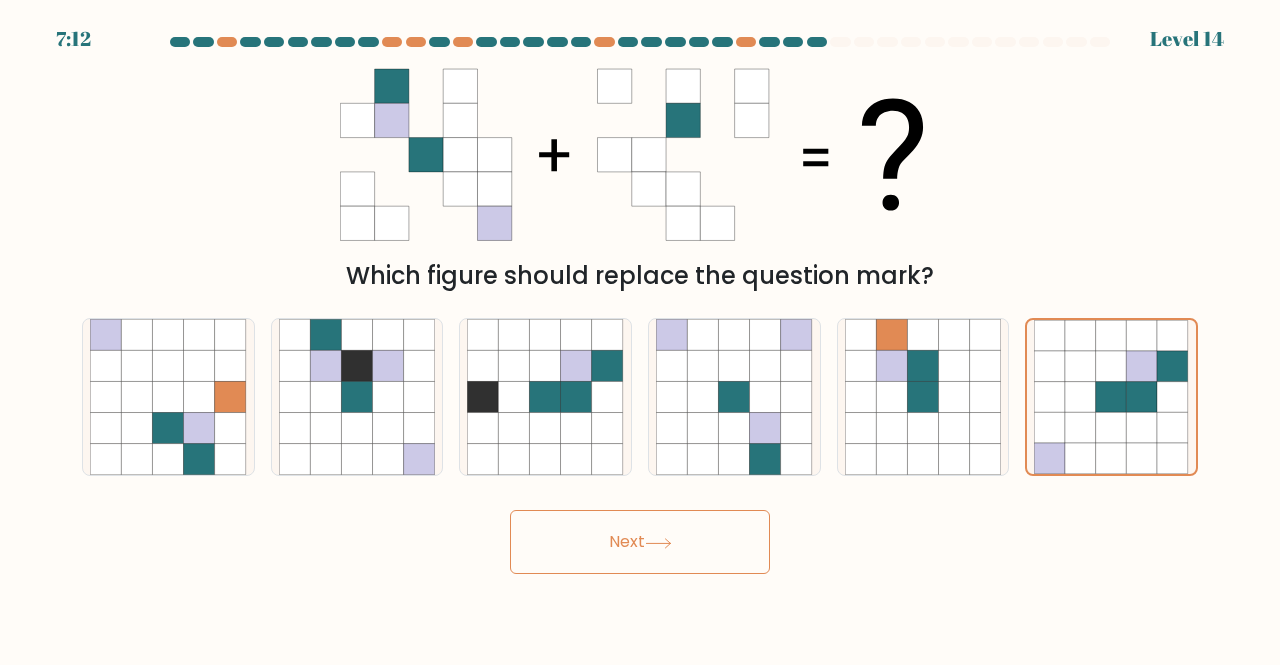 click on "Next" at bounding box center [640, 542] 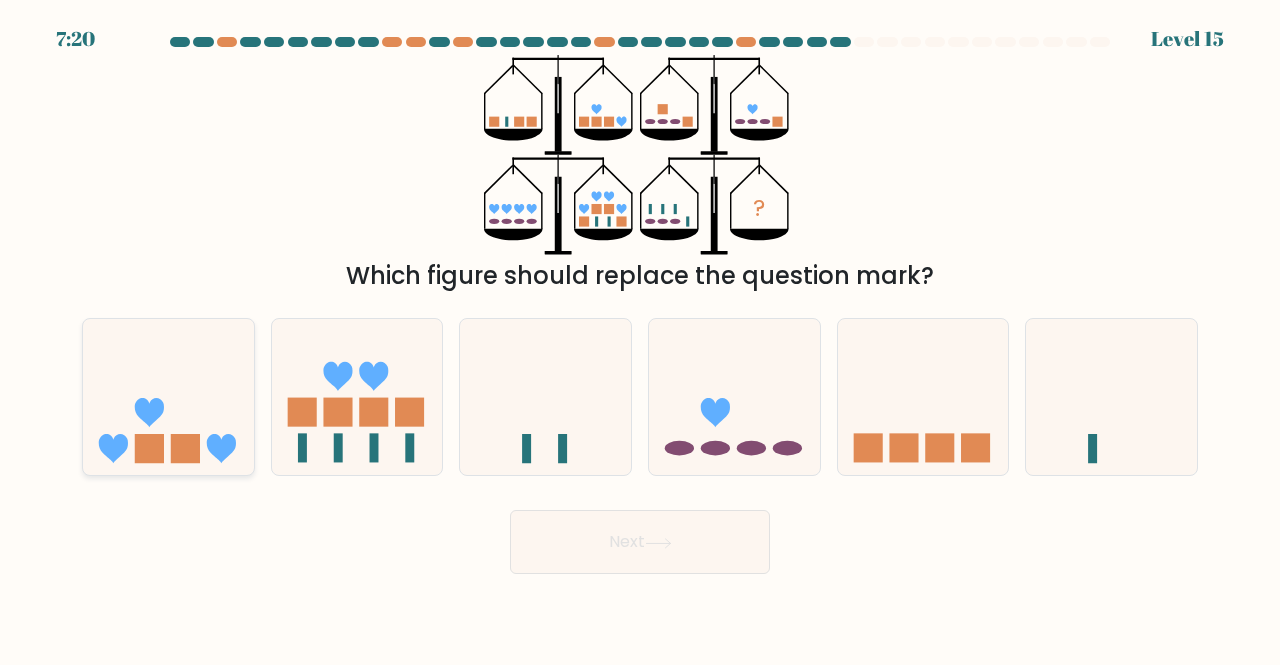 click 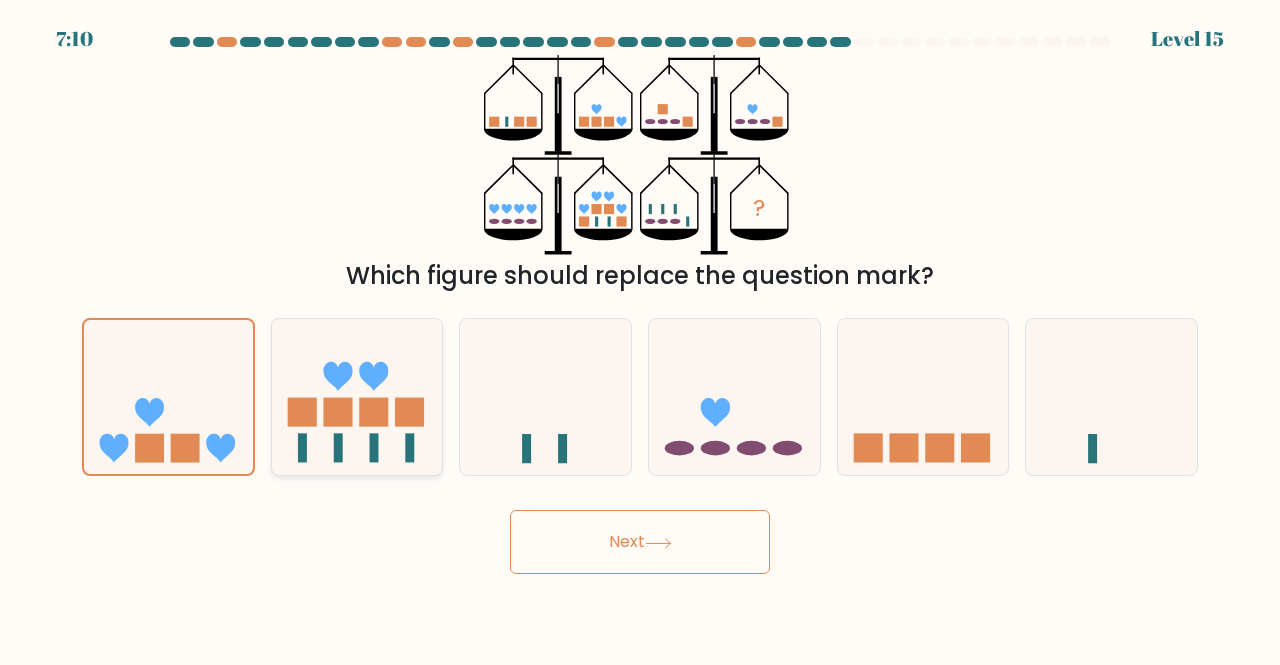 click 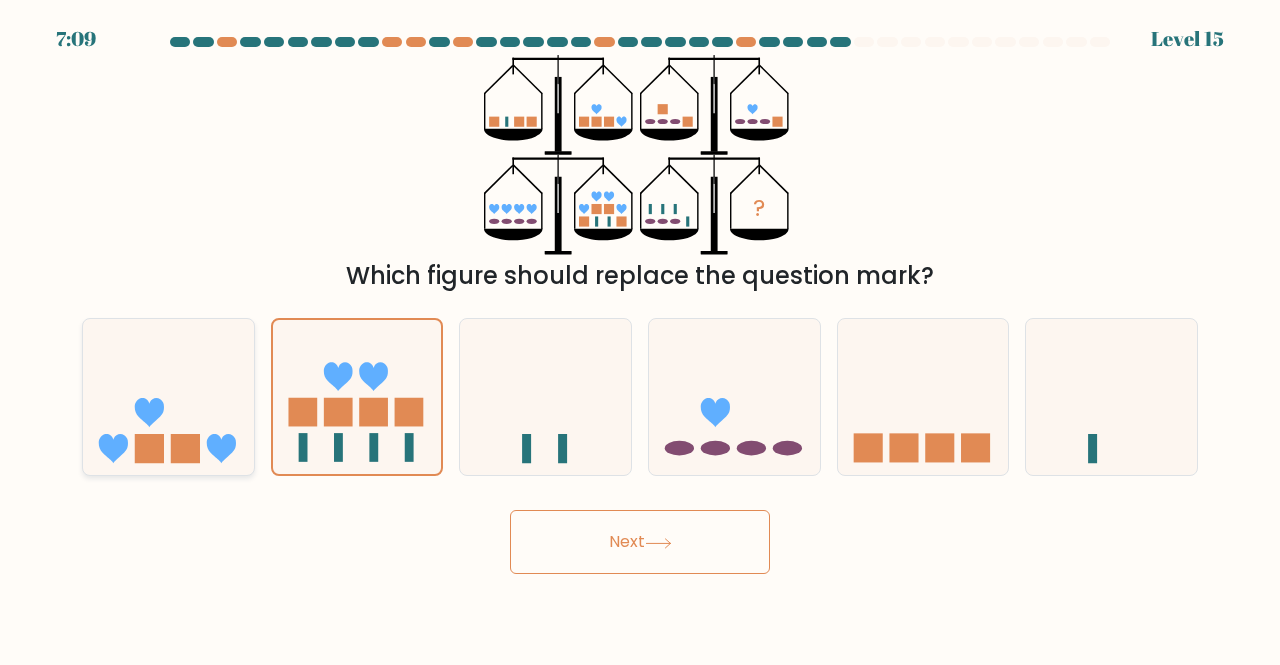 click 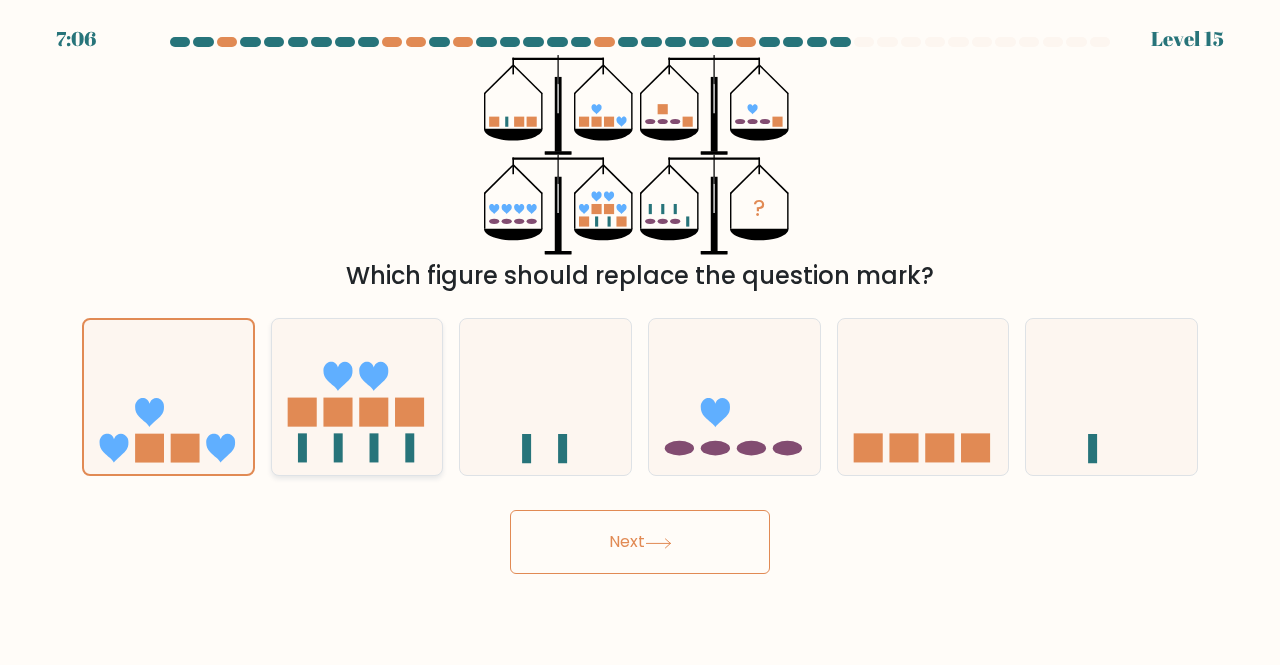 click 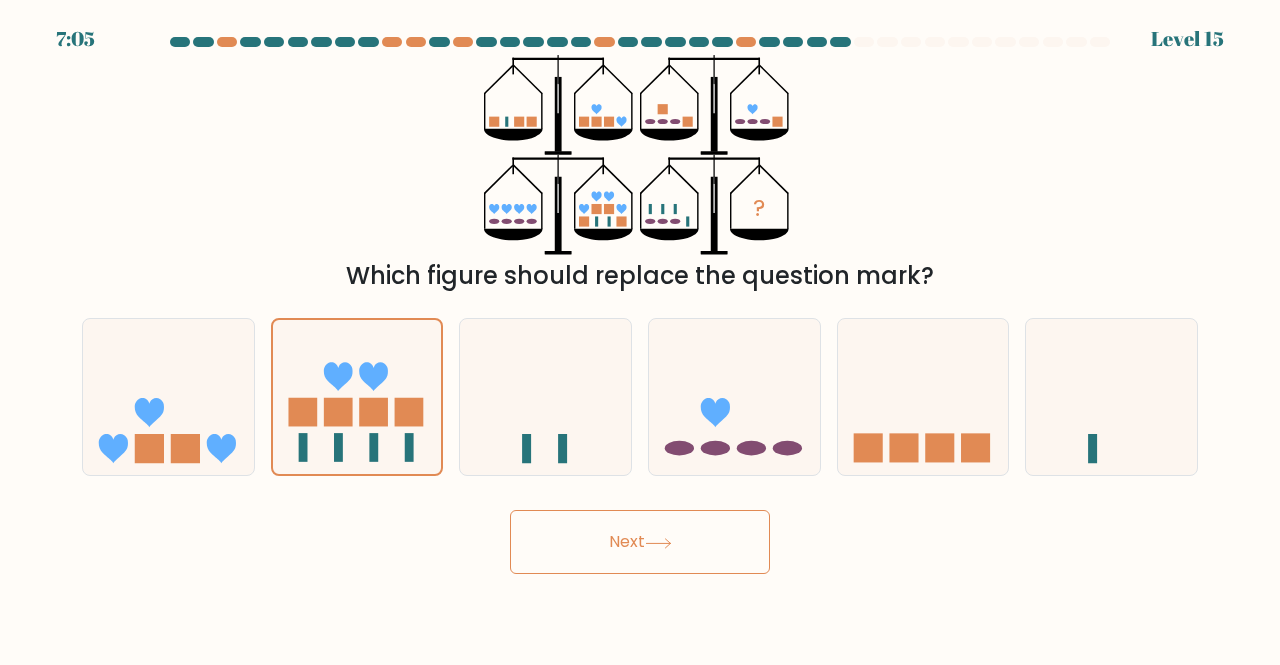click on "Next" at bounding box center [640, 542] 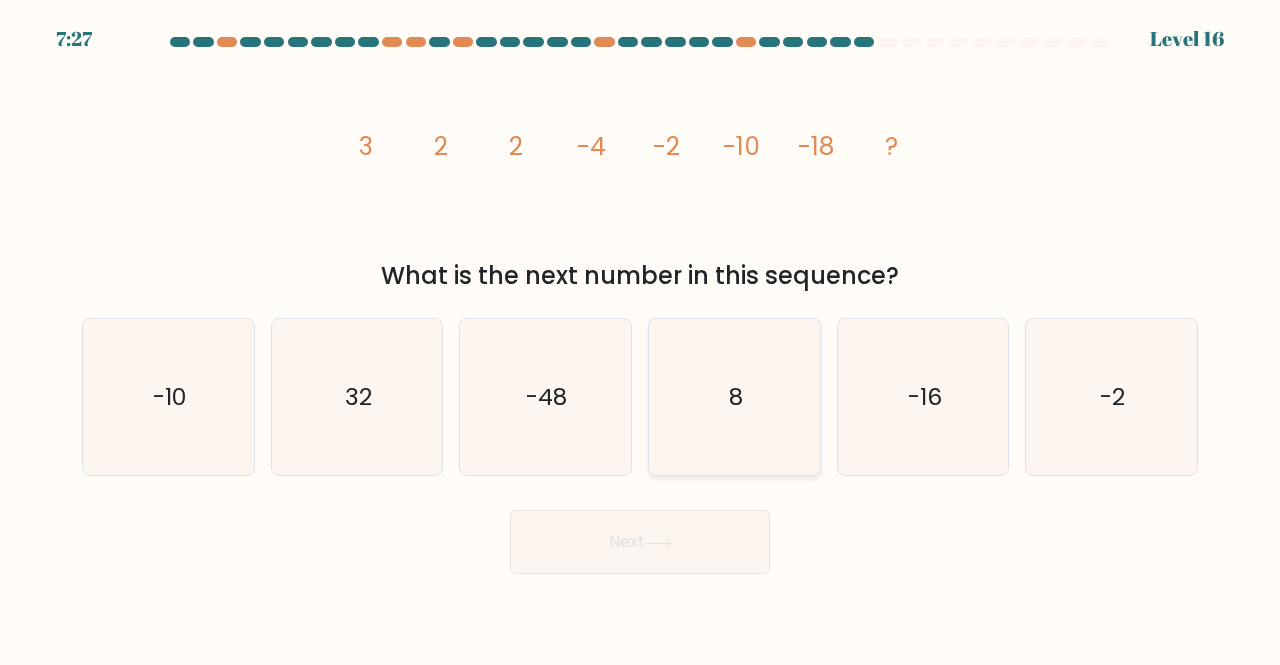 click on "8" 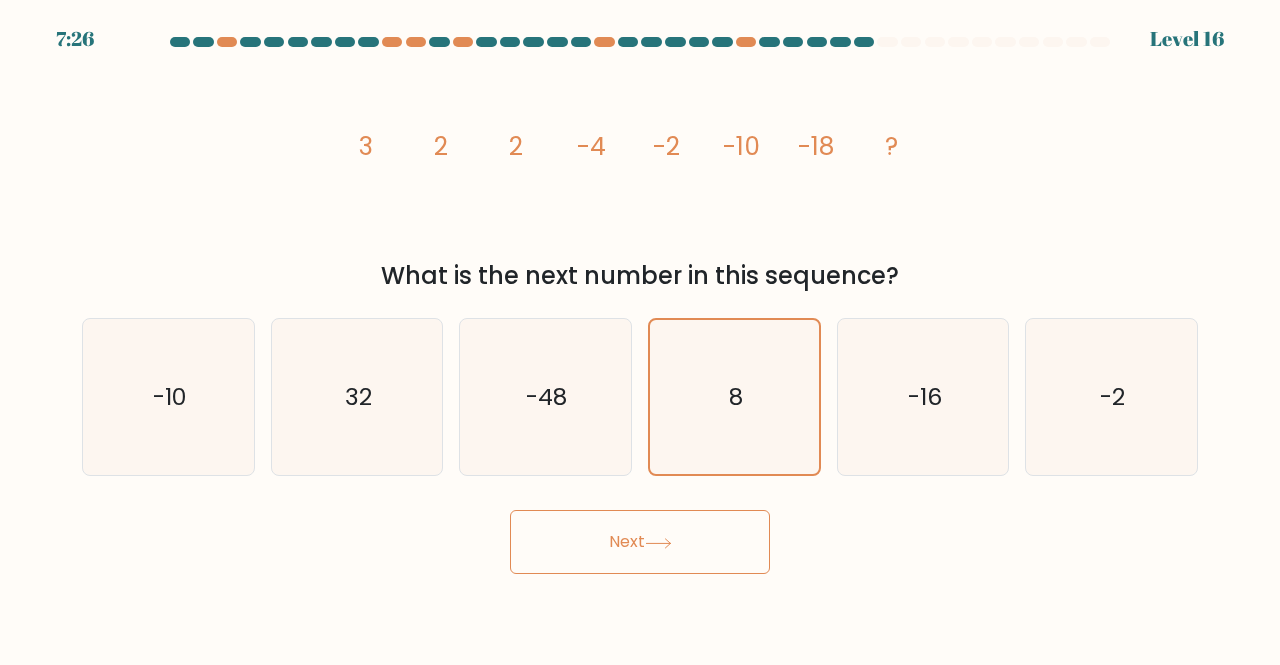 click on "Next" at bounding box center (640, 542) 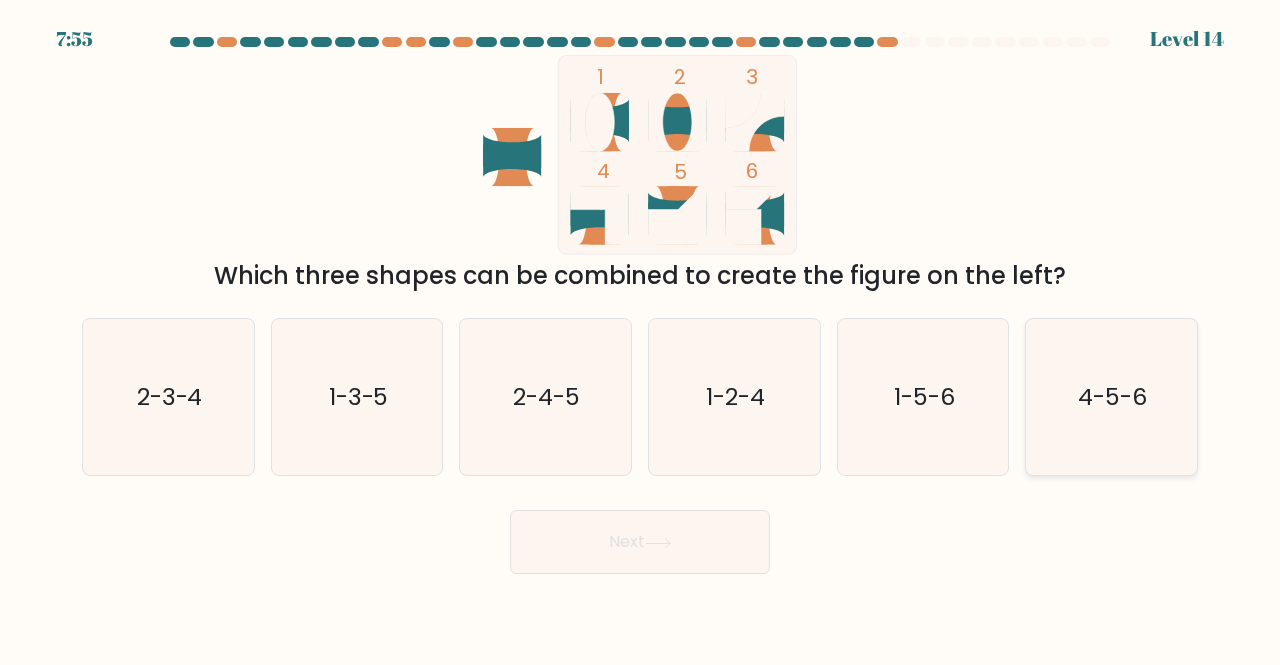 click on "4-5-6" 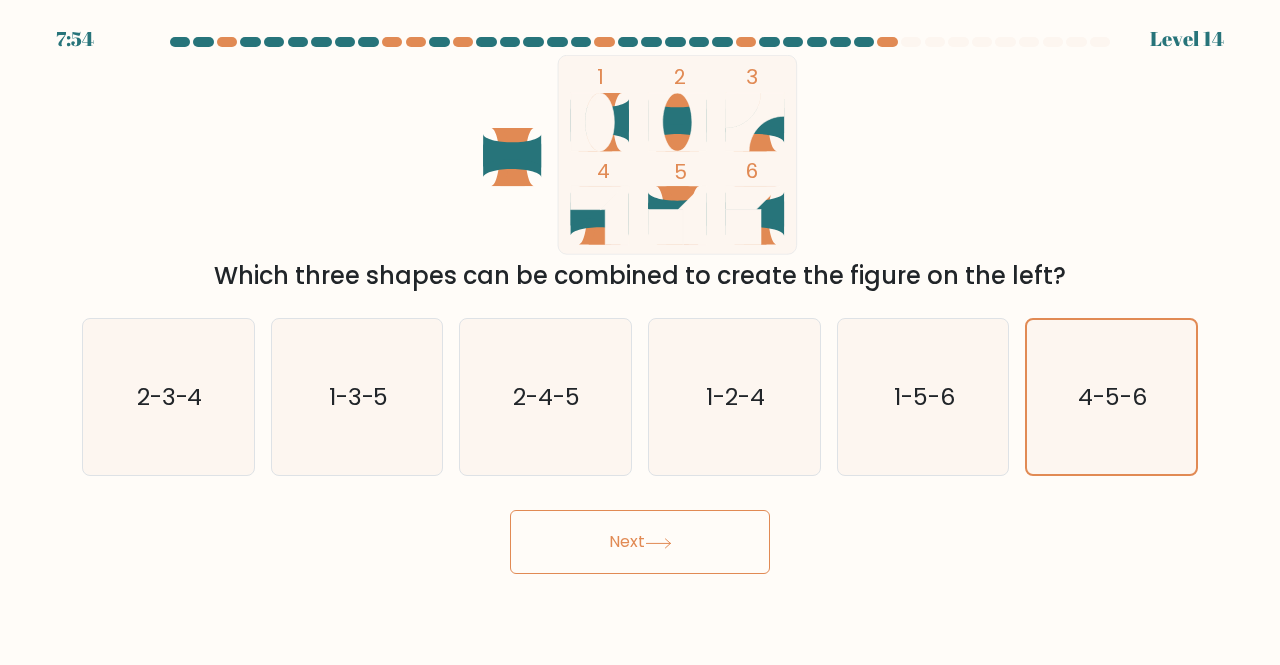 click on "Next" at bounding box center [640, 542] 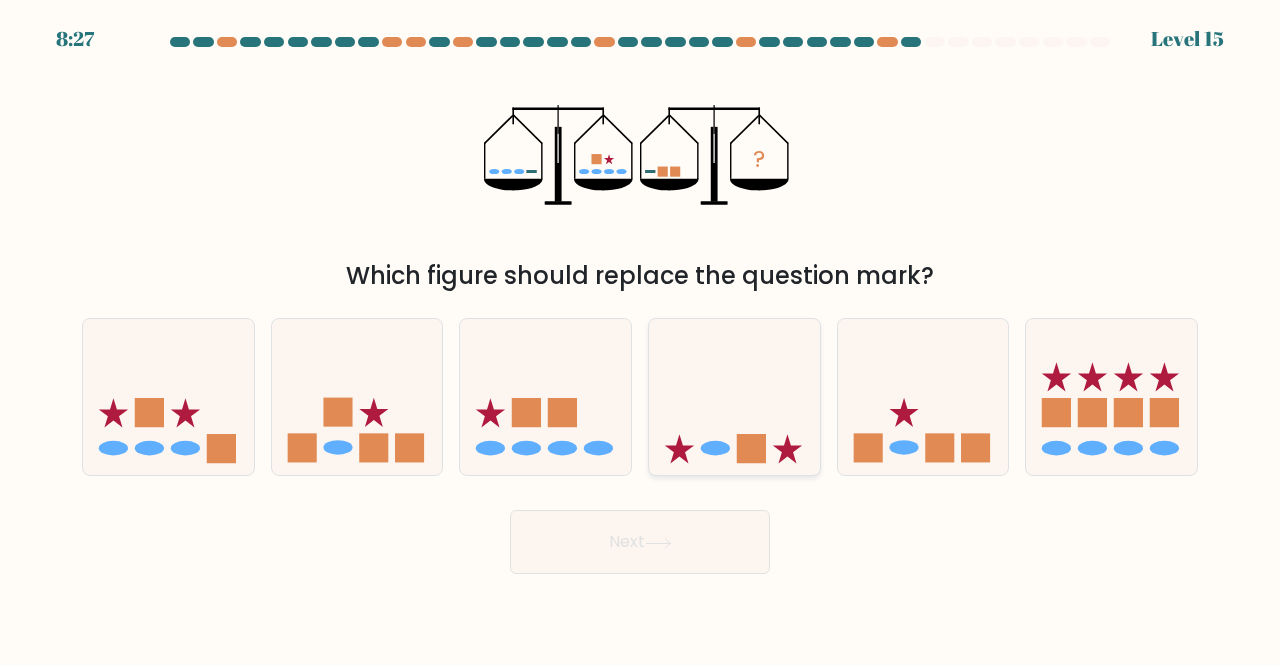 click 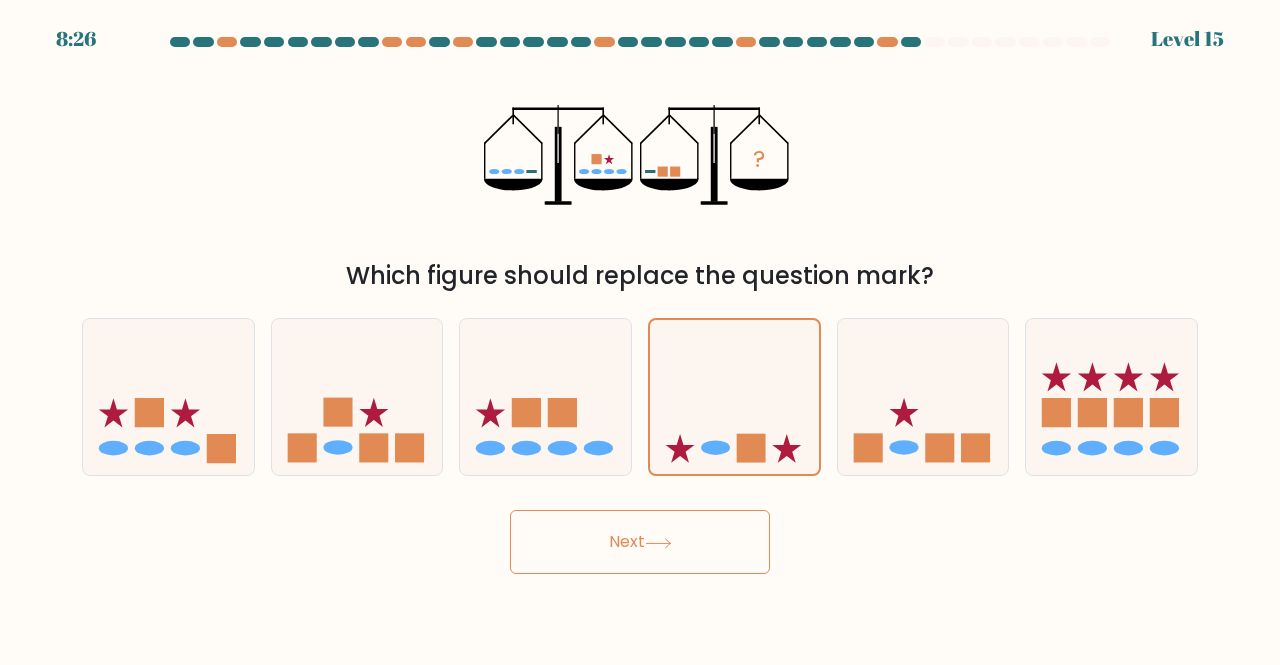 click on "Next" at bounding box center [640, 542] 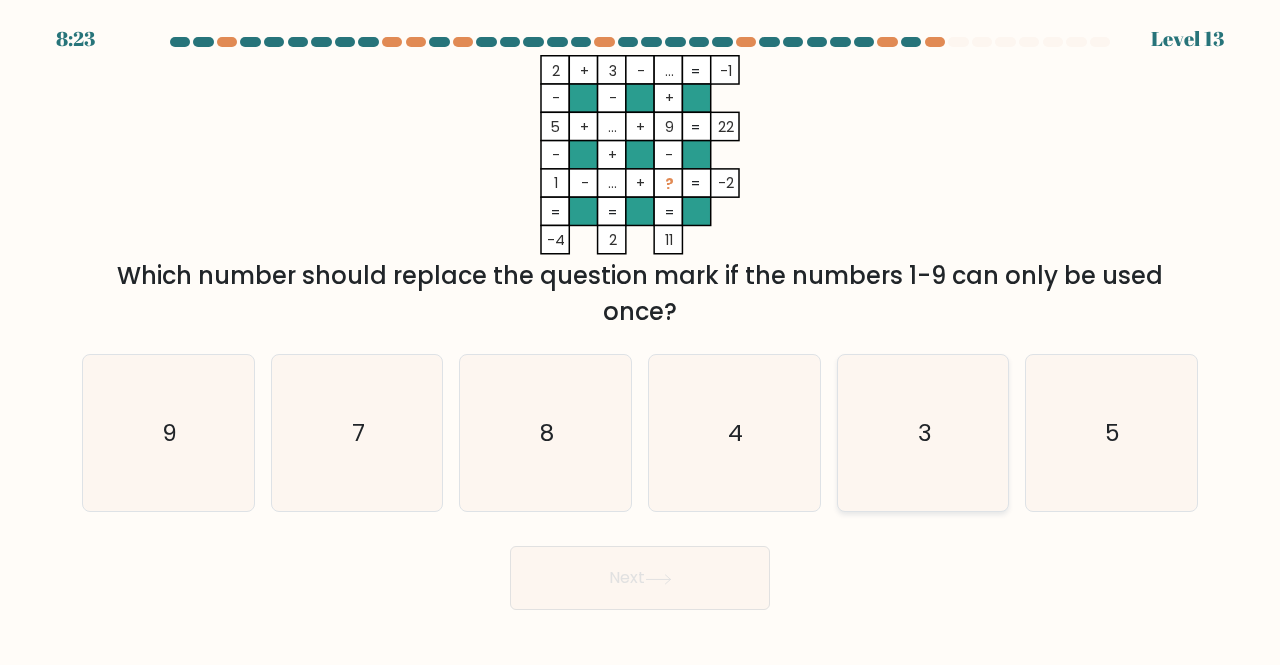click on "3" 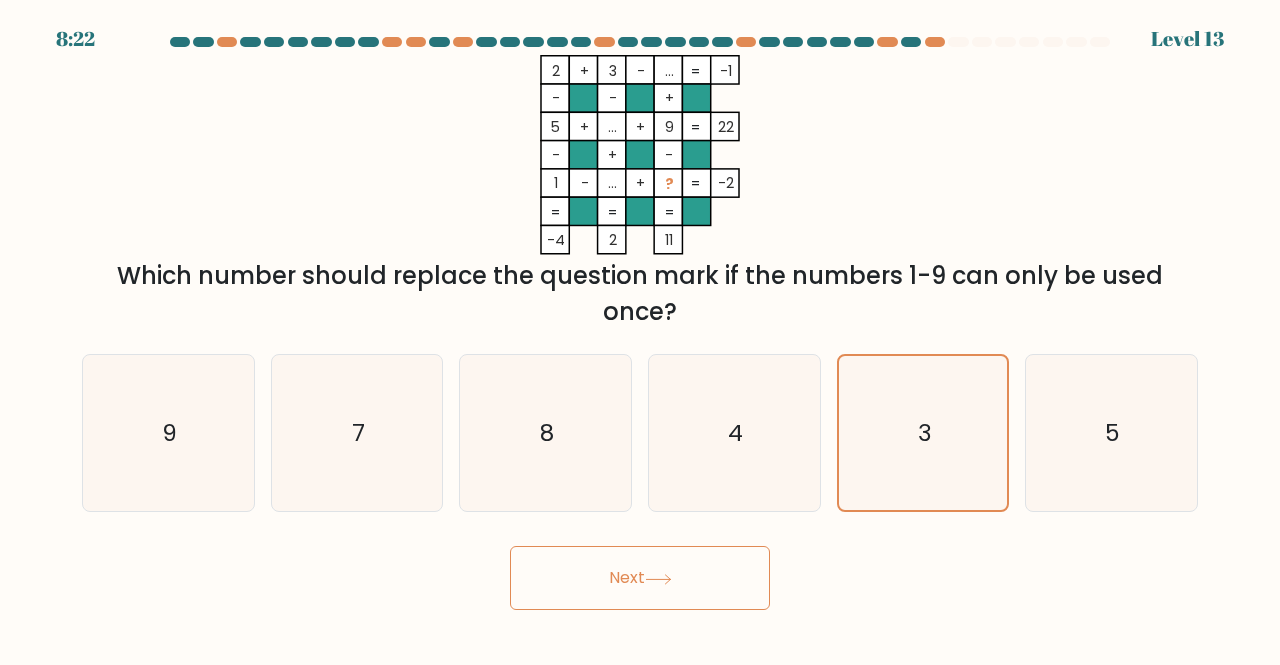click on "Next" at bounding box center [640, 578] 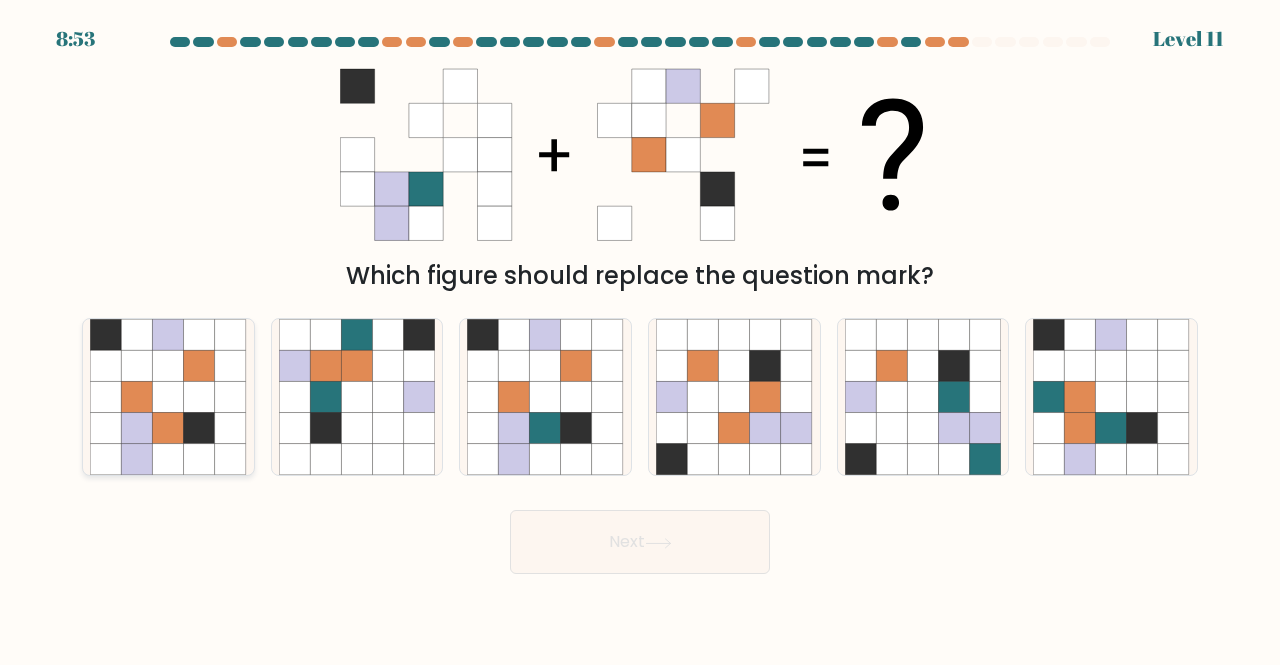 drag, startPoint x: 151, startPoint y: 390, endPoint x: 165, endPoint y: 405, distance: 20.518284 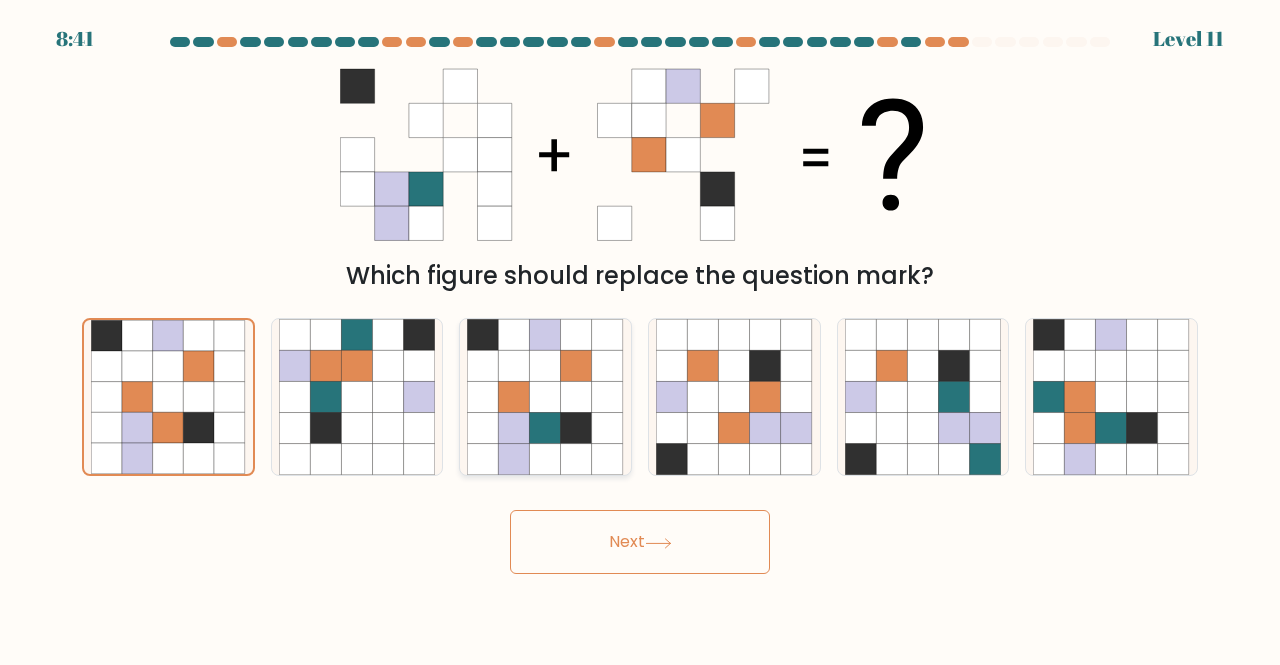click 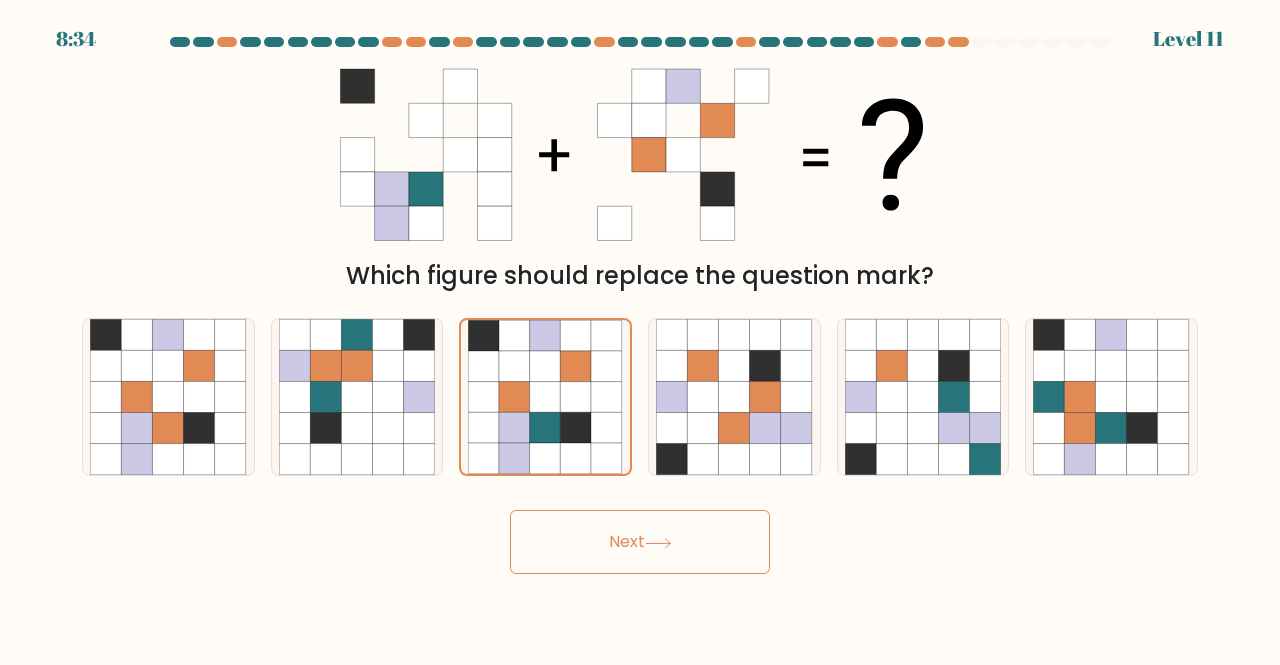 click on "Next" at bounding box center (640, 542) 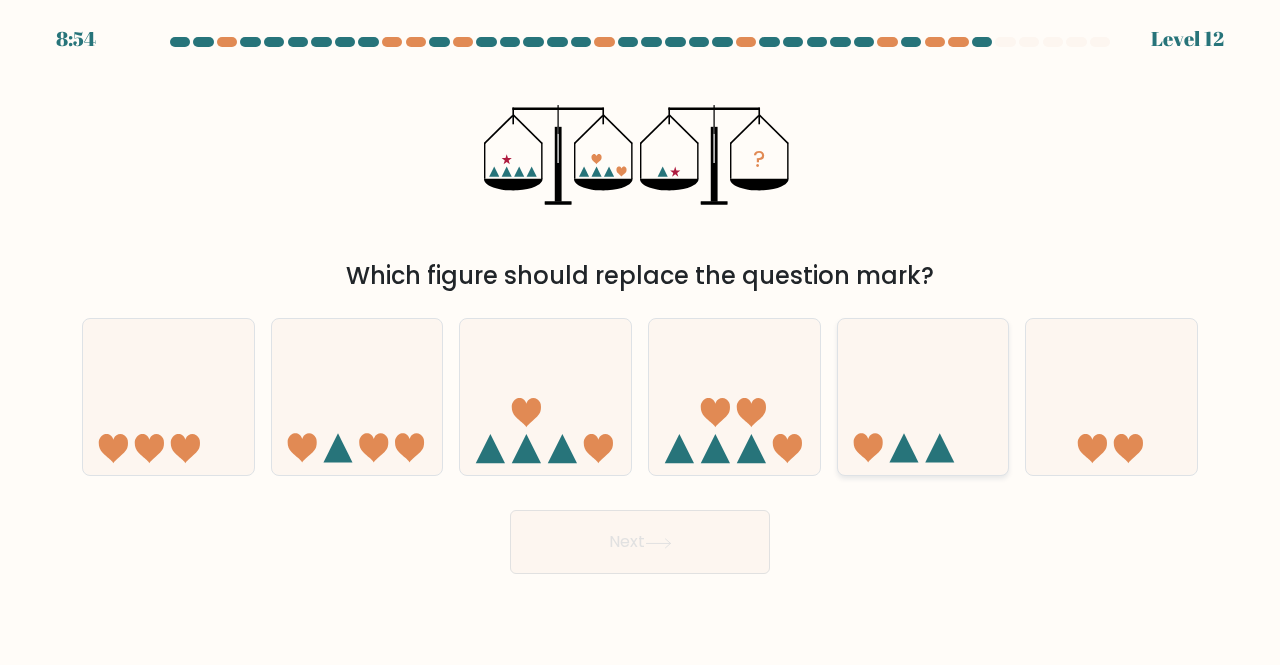 click 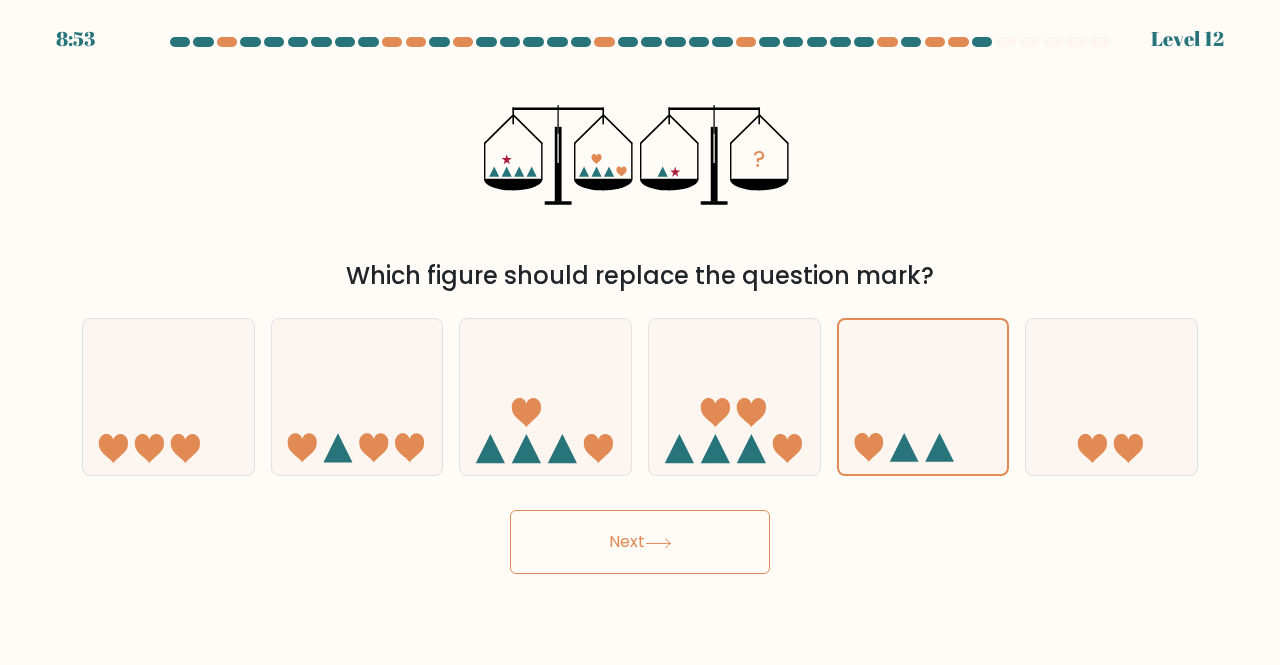 click on "Next" at bounding box center (640, 542) 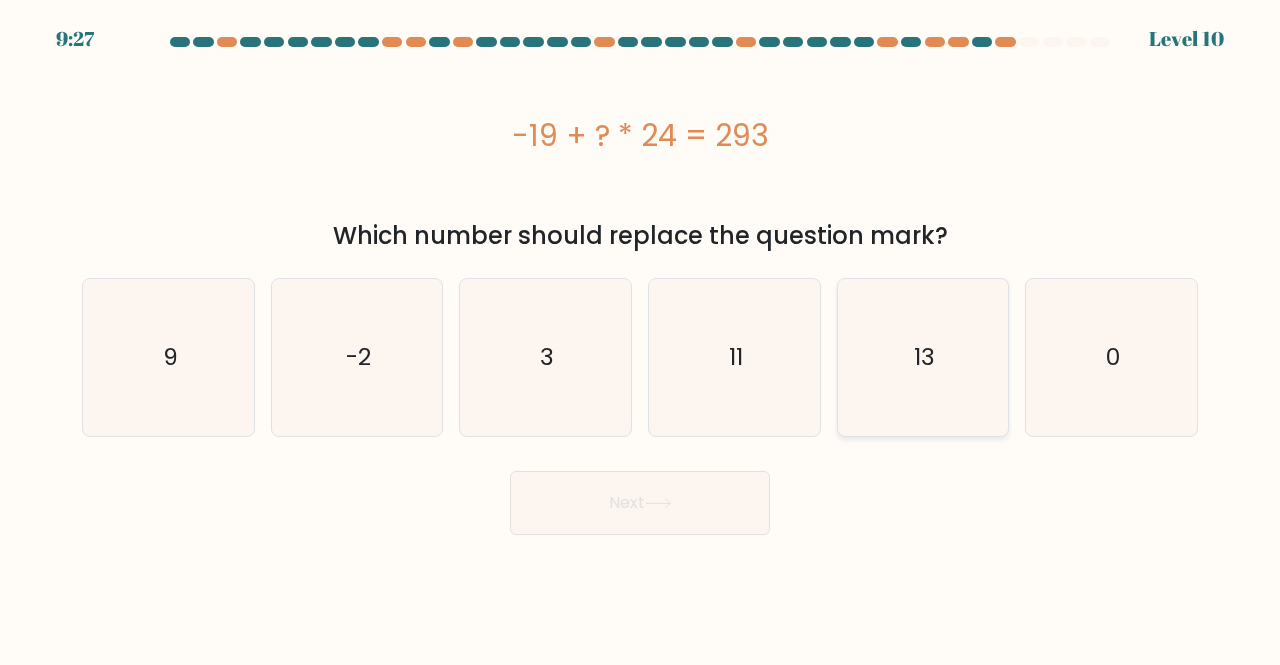 click on "13" 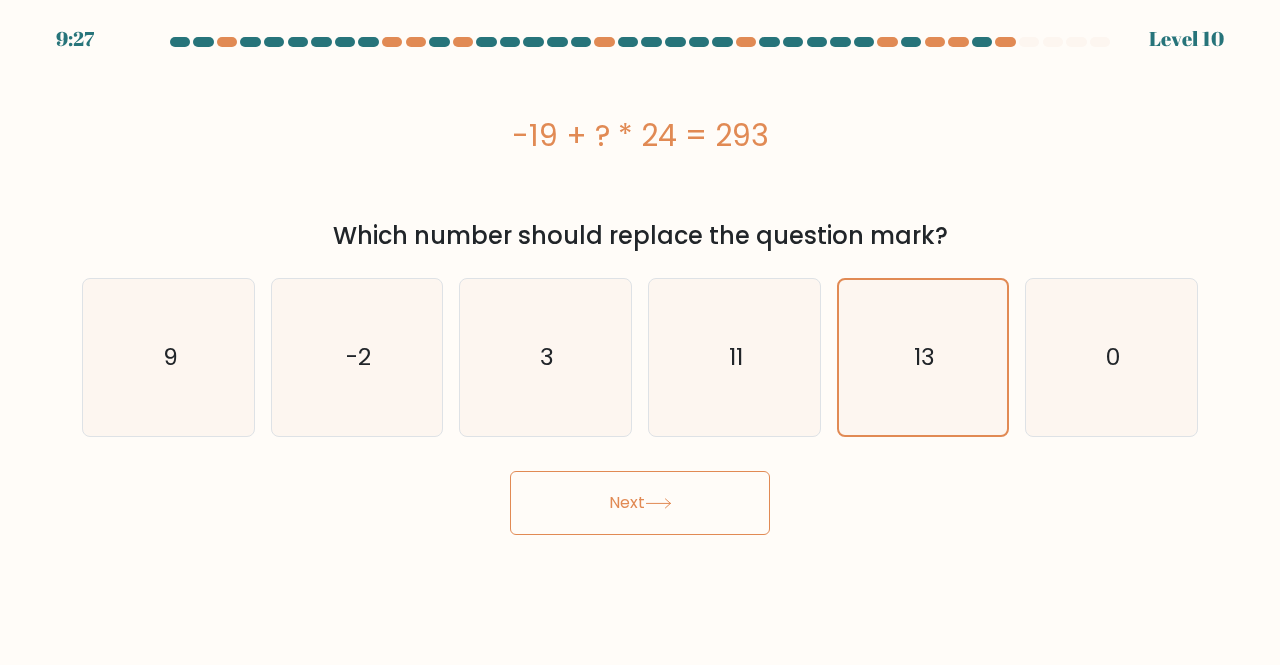 click on "Next" at bounding box center (640, 503) 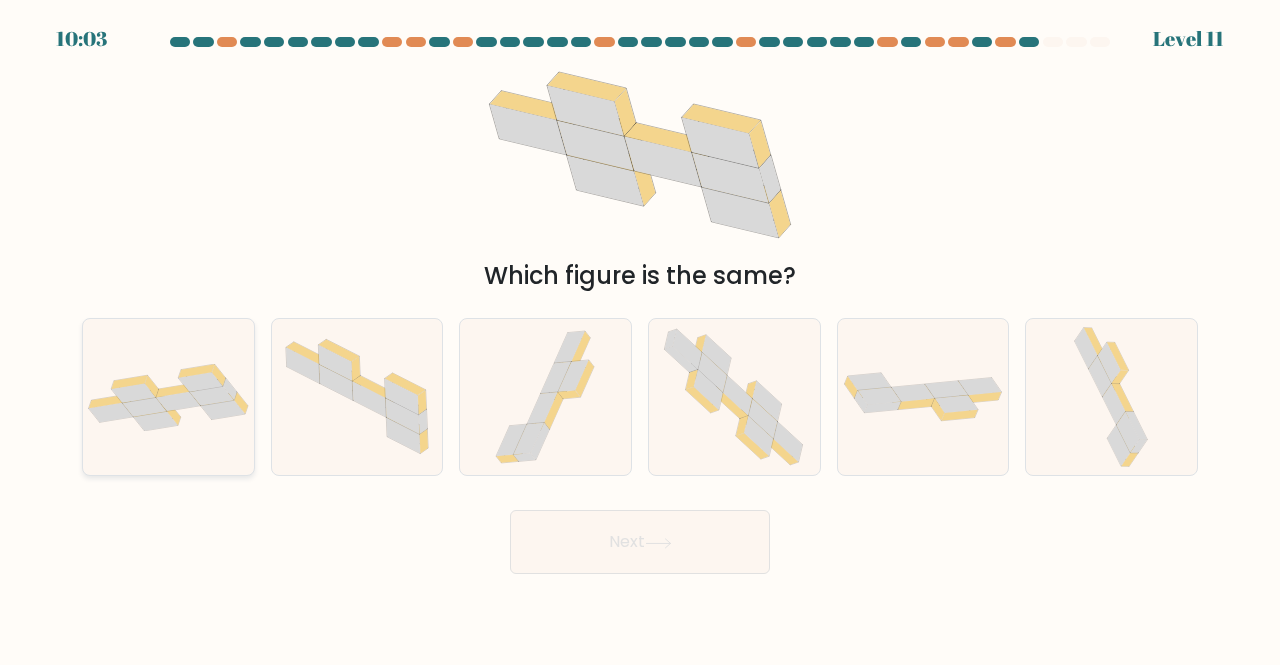 click 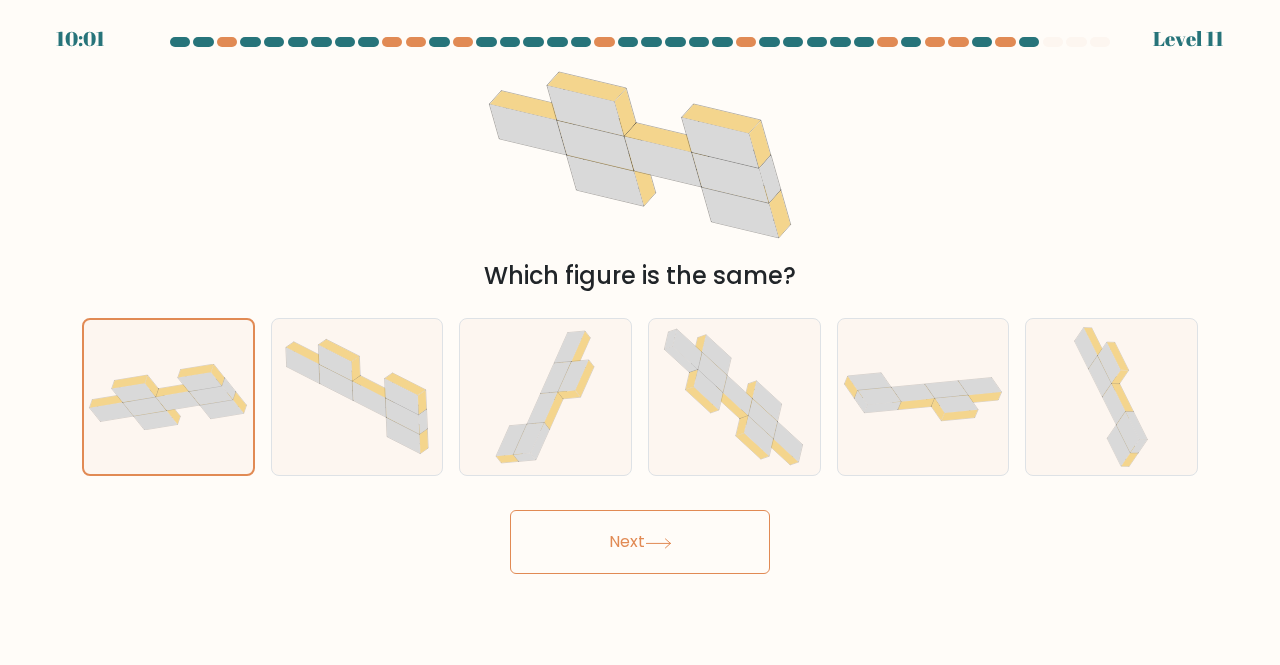 click on "Next" at bounding box center (640, 542) 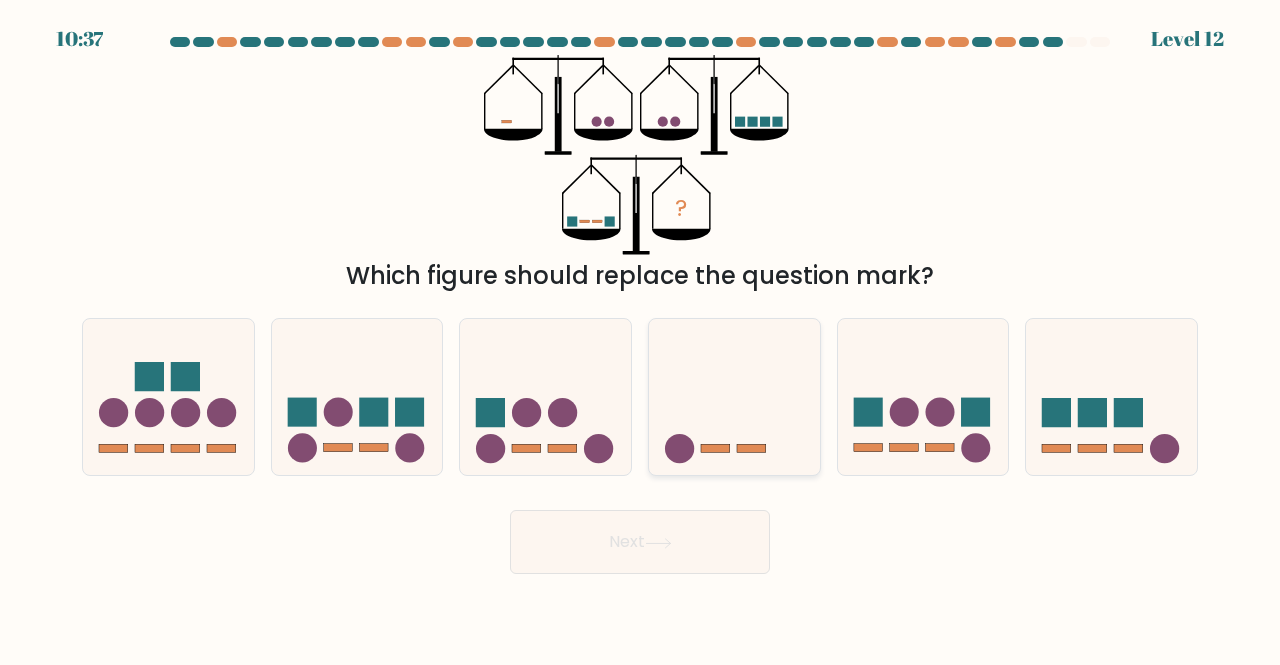 click 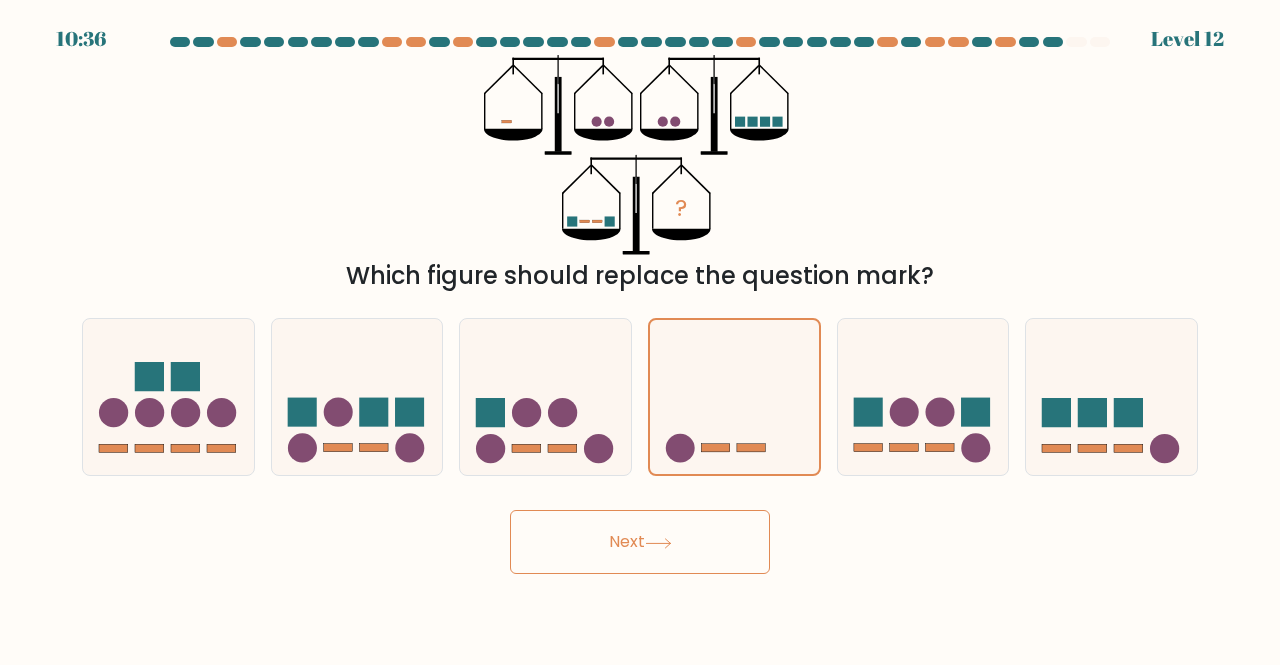 click 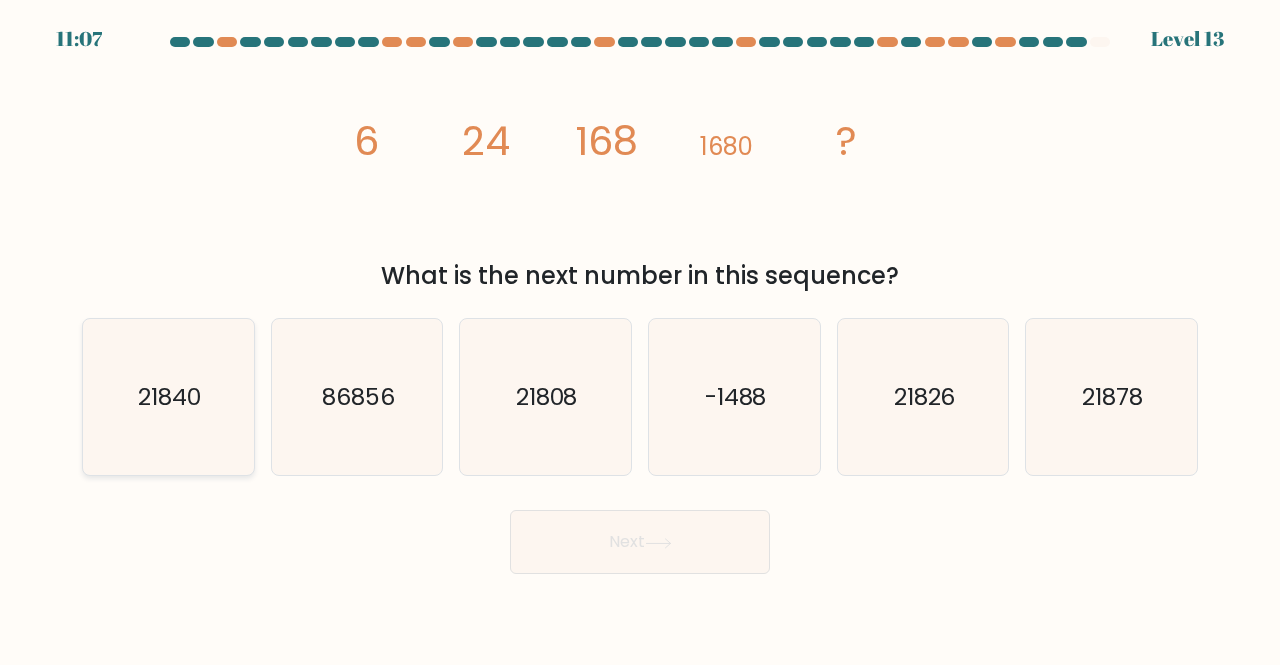 click on "21840" 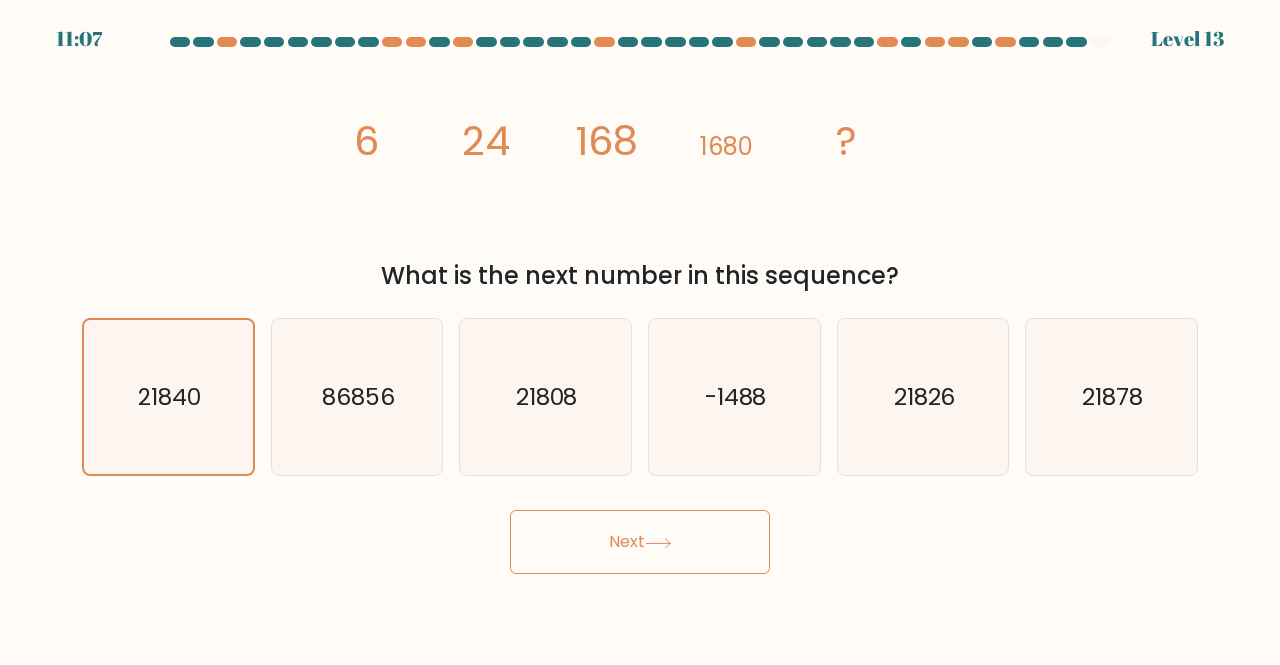 click on "Next" at bounding box center [640, 542] 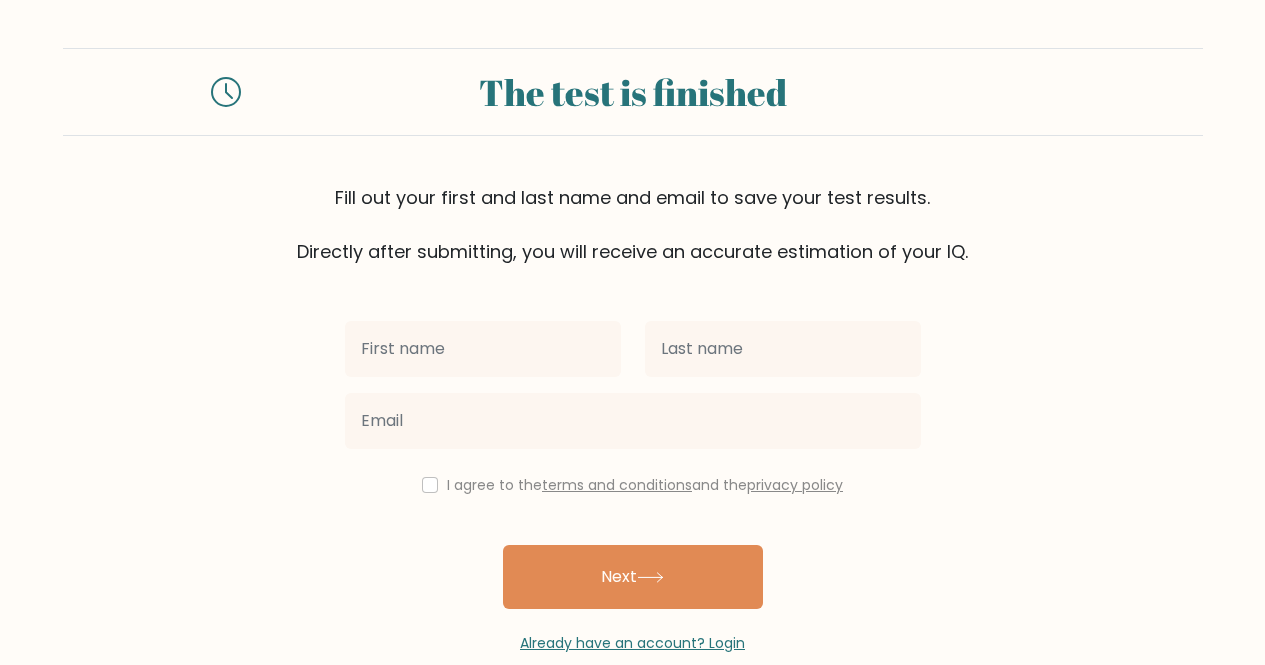 scroll, scrollTop: 0, scrollLeft: 0, axis: both 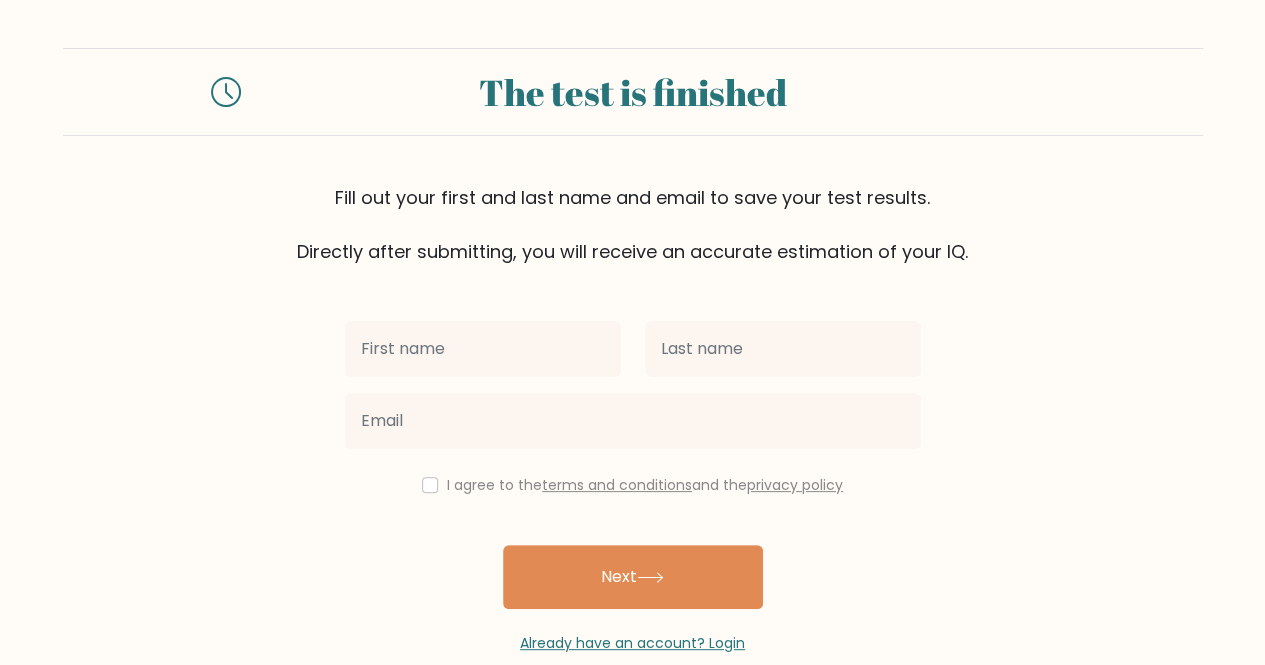 click at bounding box center [483, 349] 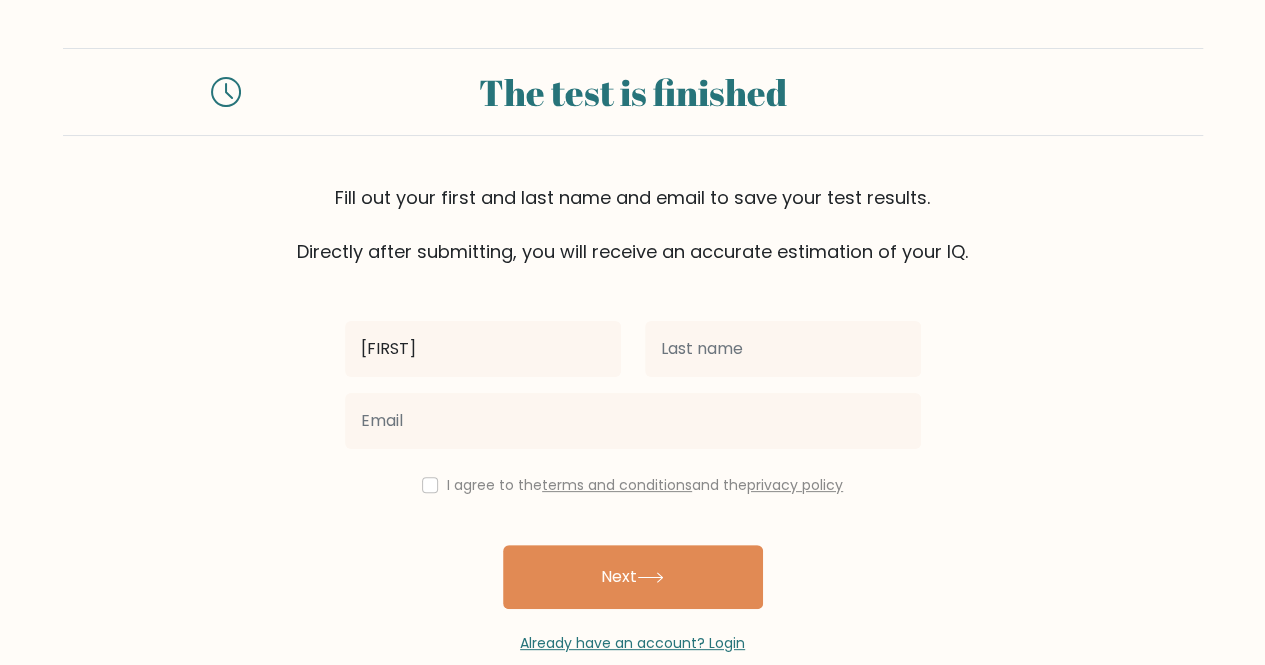 click at bounding box center (783, 349) 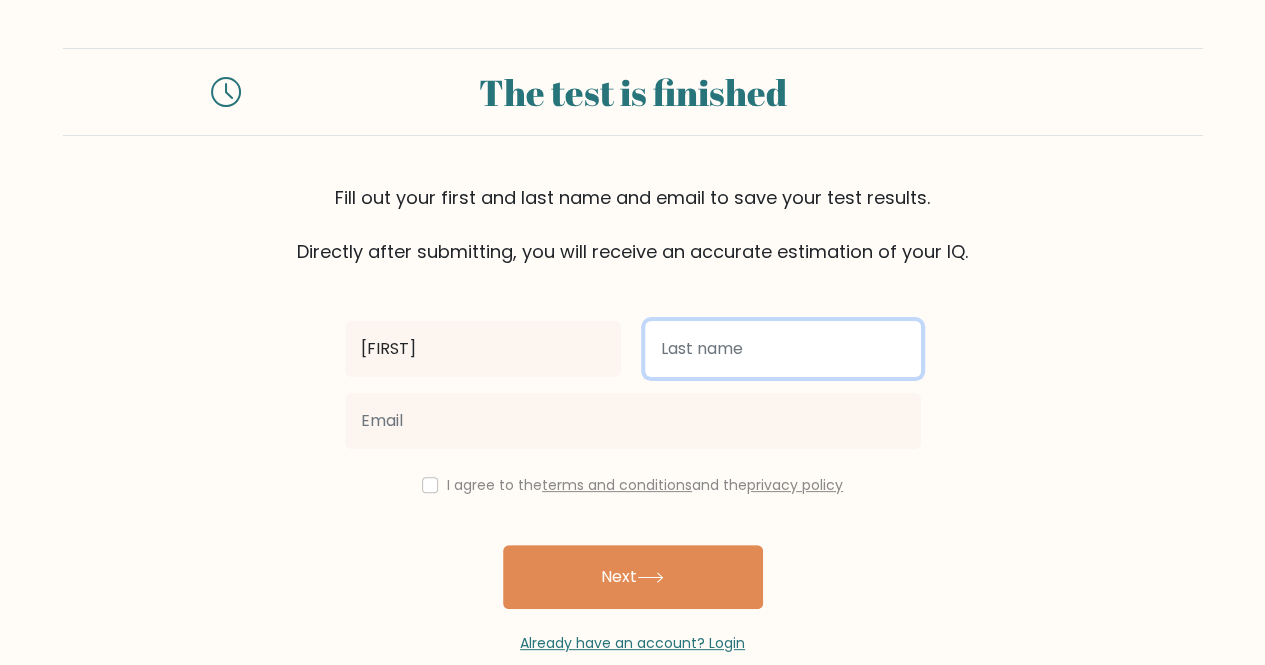 click at bounding box center (783, 349) 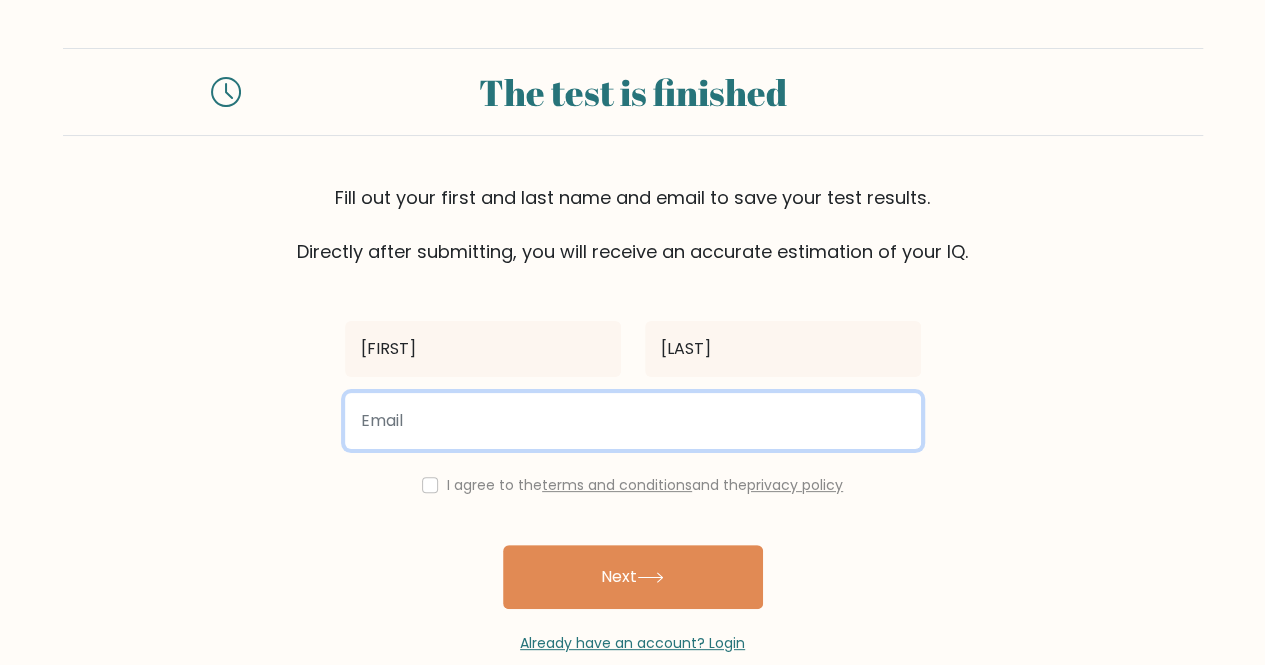 click at bounding box center [633, 421] 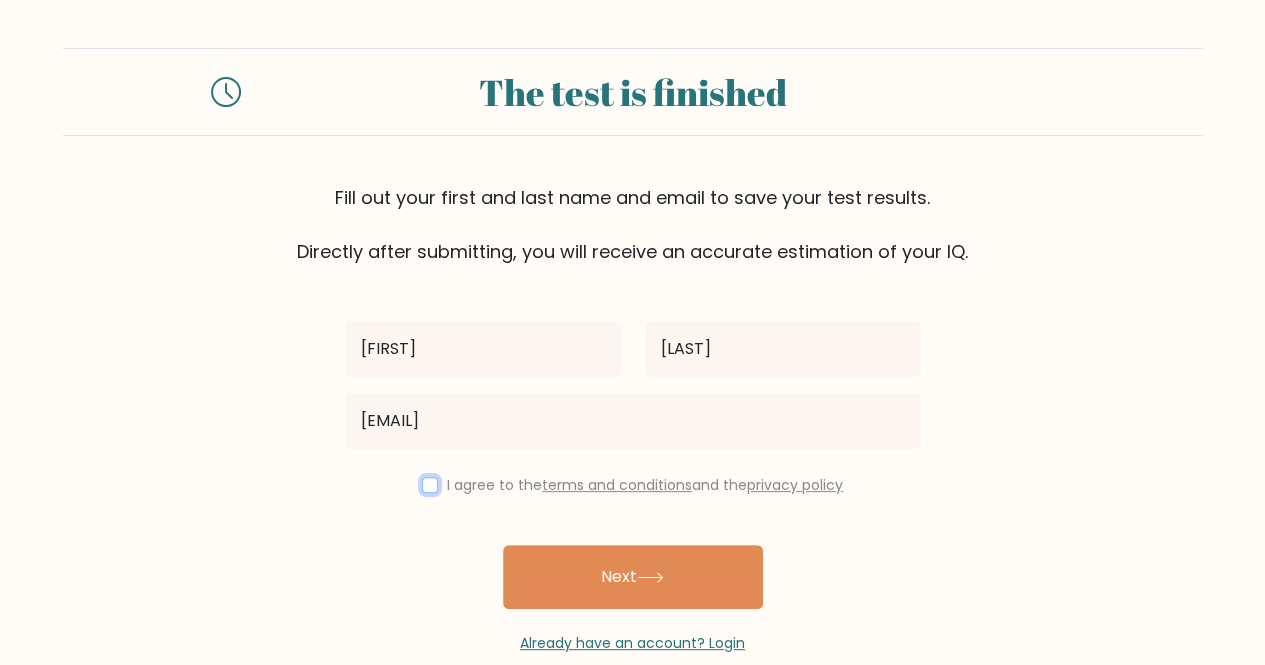 click at bounding box center [430, 485] 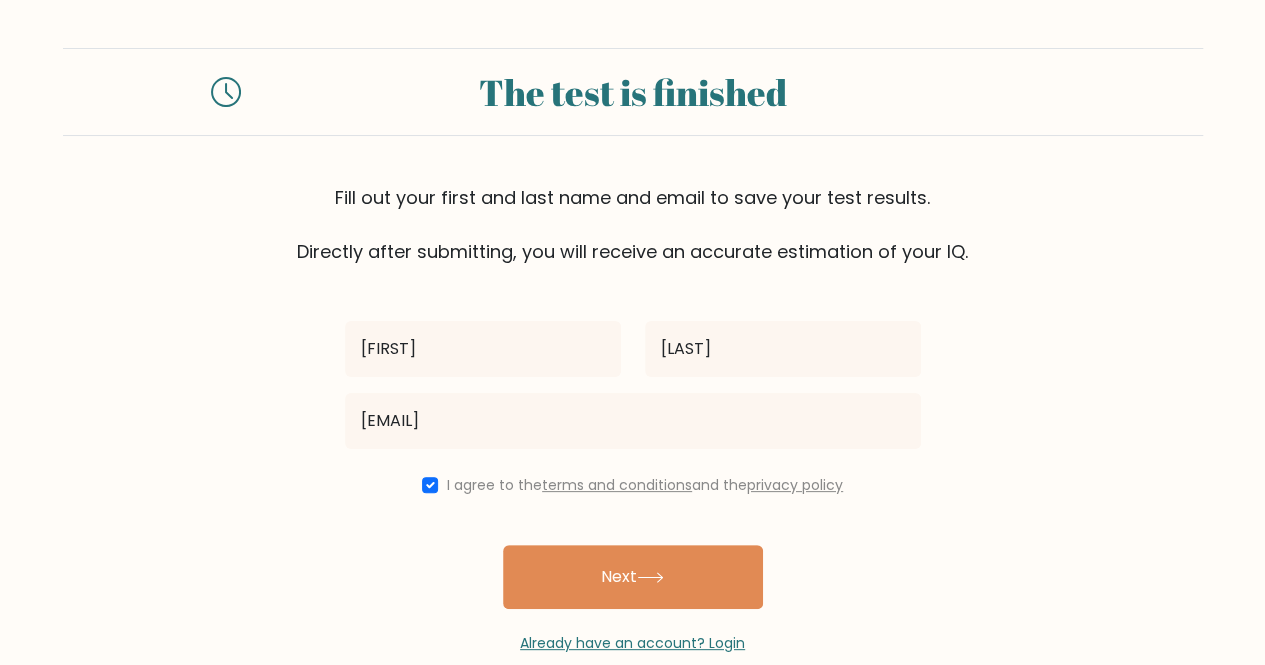 click on "Already have an account? Login" at bounding box center [633, 631] 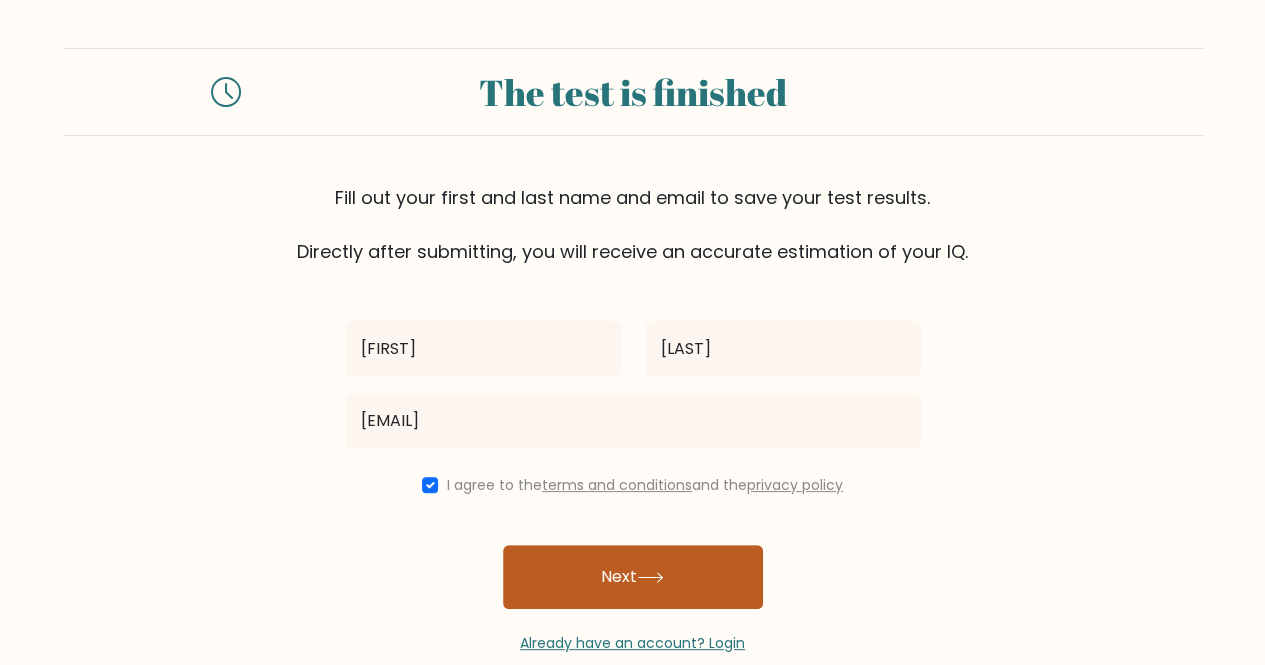 click on "Next" at bounding box center (633, 577) 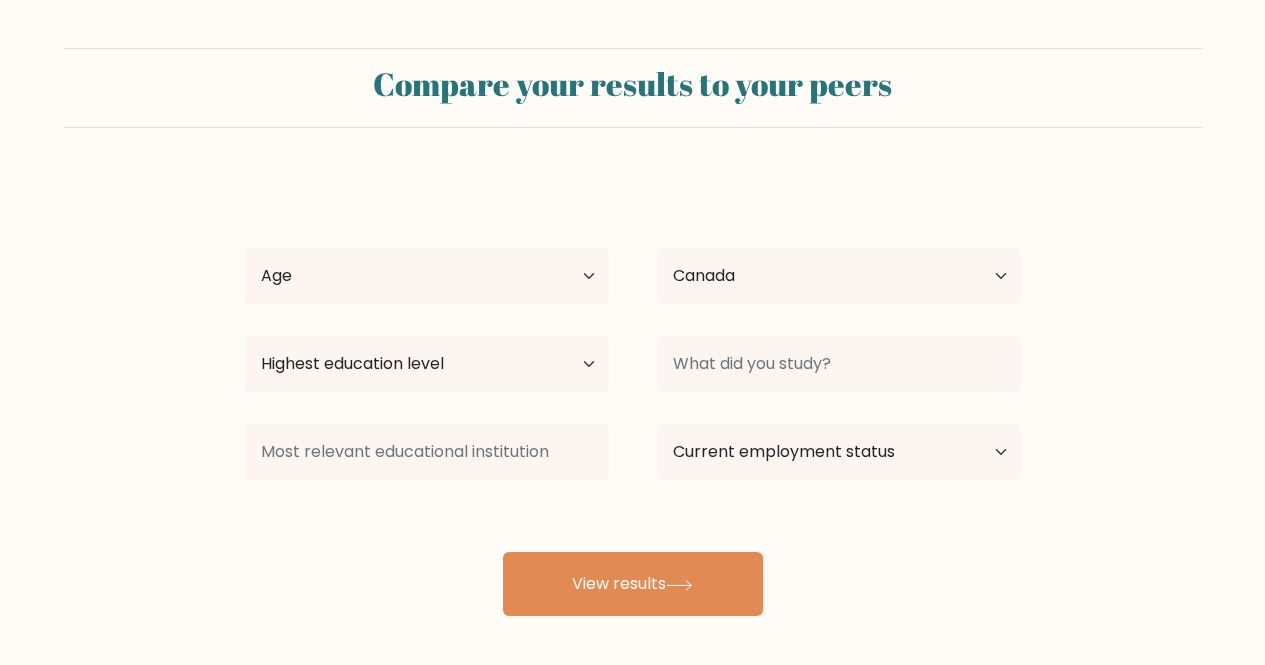 select on "CA" 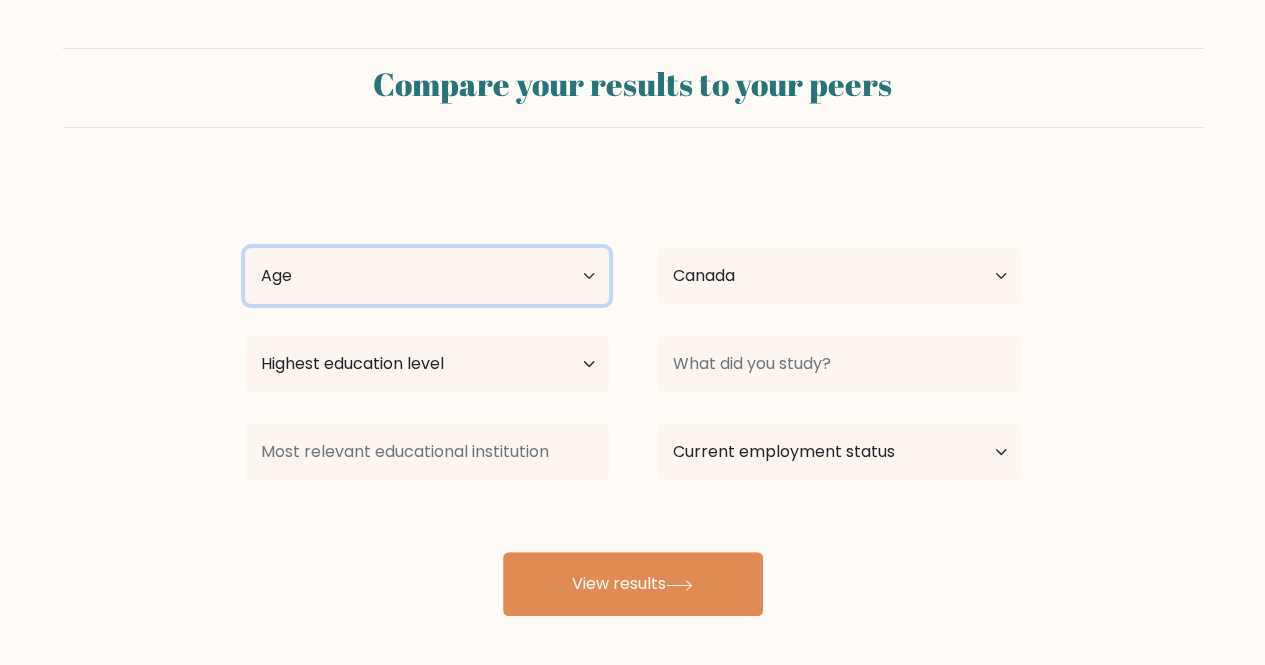 click on "Age
Under 18 years old
18-24 years old
25-34 years old
35-44 years old
45-54 years old
55-64 years old
65 years old and above" at bounding box center (427, 276) 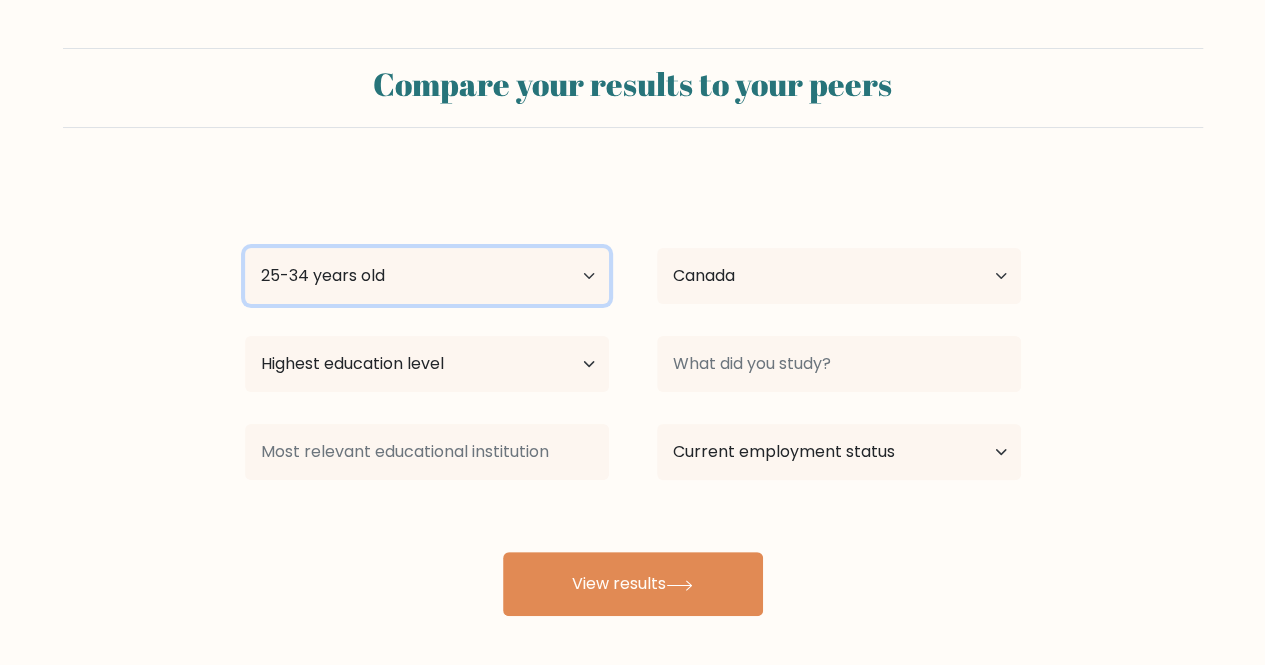 click on "Age
Under 18 years old
18-24 years old
25-34 years old
35-44 years old
45-54 years old
55-64 years old
65 years old and above" at bounding box center (427, 276) 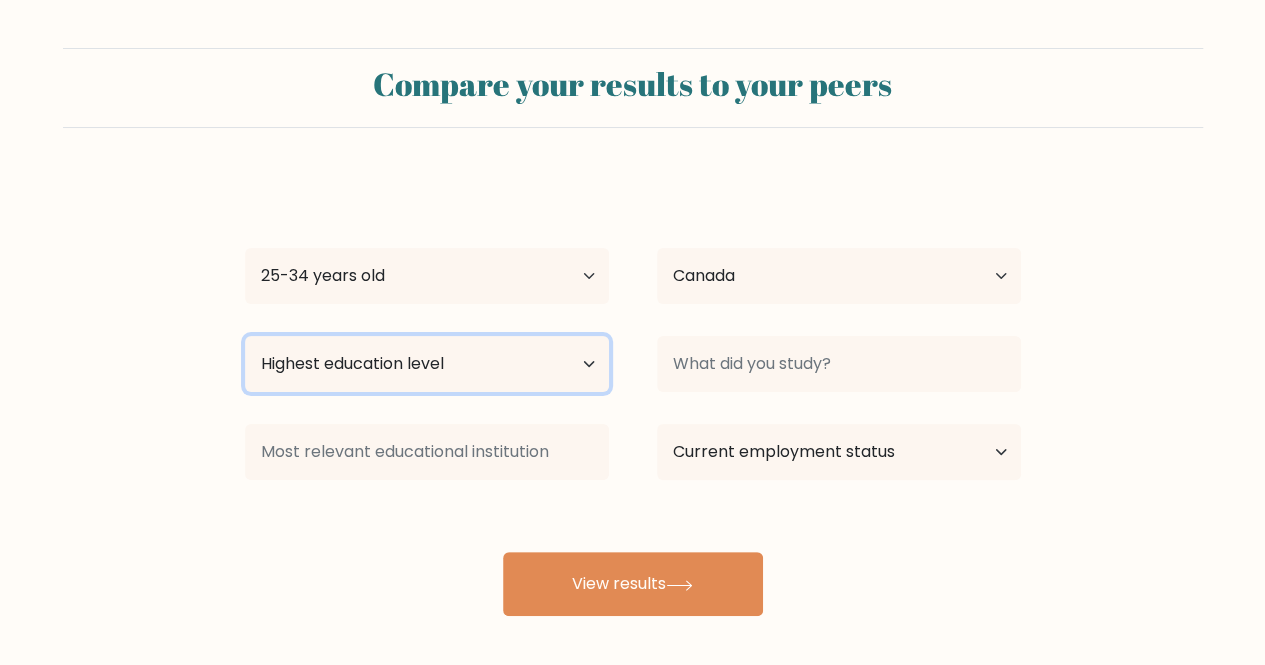 click on "Highest education level
No schooling
Primary
Lower Secondary
Upper Secondary
Occupation Specific
Bachelor's degree
Master's degree
Doctoral degree" at bounding box center (427, 364) 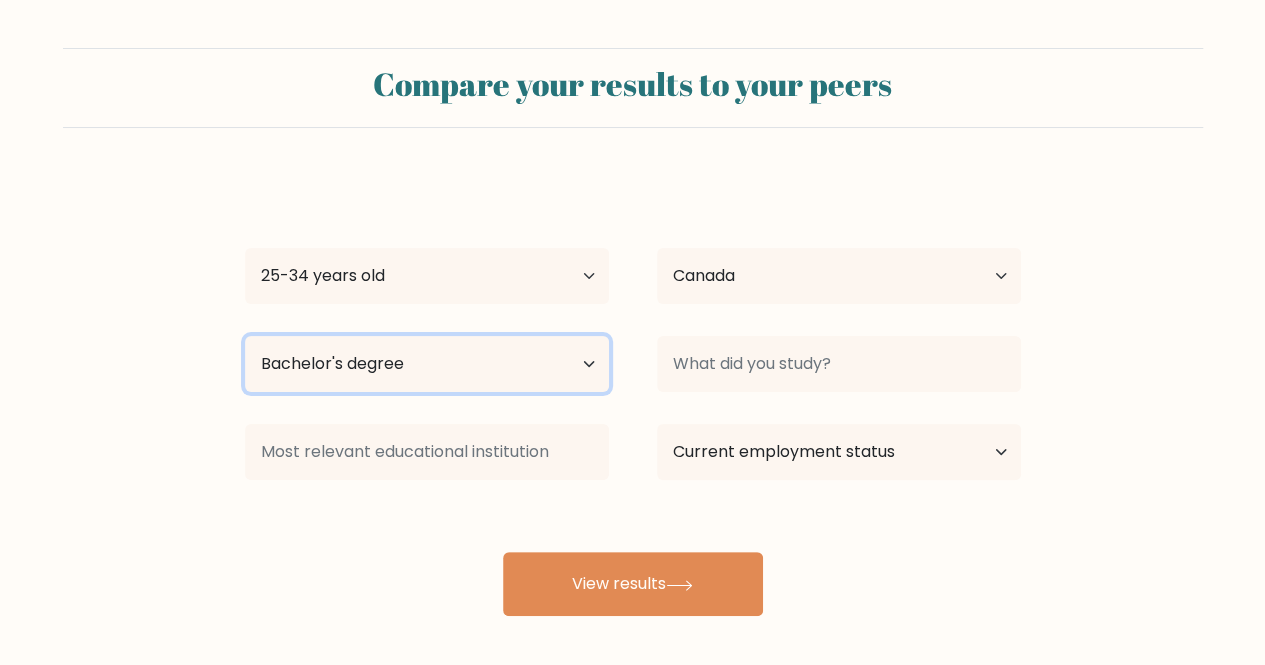click on "Highest education level
No schooling
Primary
Lower Secondary
Upper Secondary
Occupation Specific
Bachelor's degree
Master's degree
Doctoral degree" at bounding box center [427, 364] 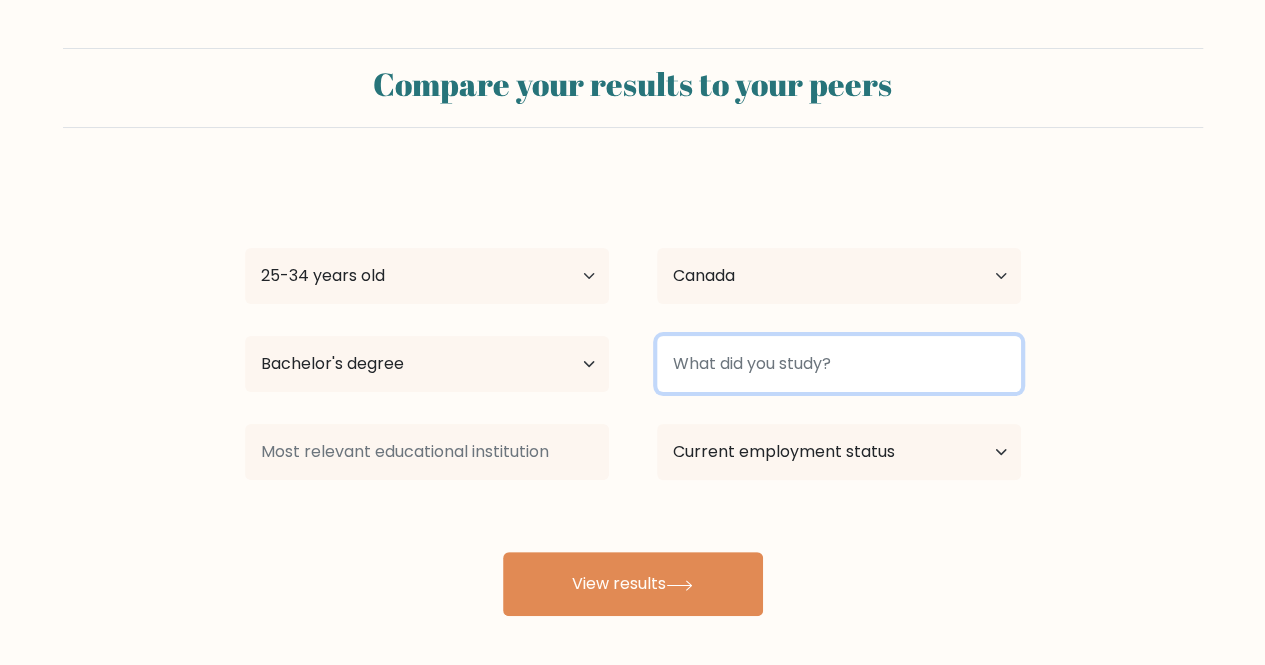 click at bounding box center [839, 364] 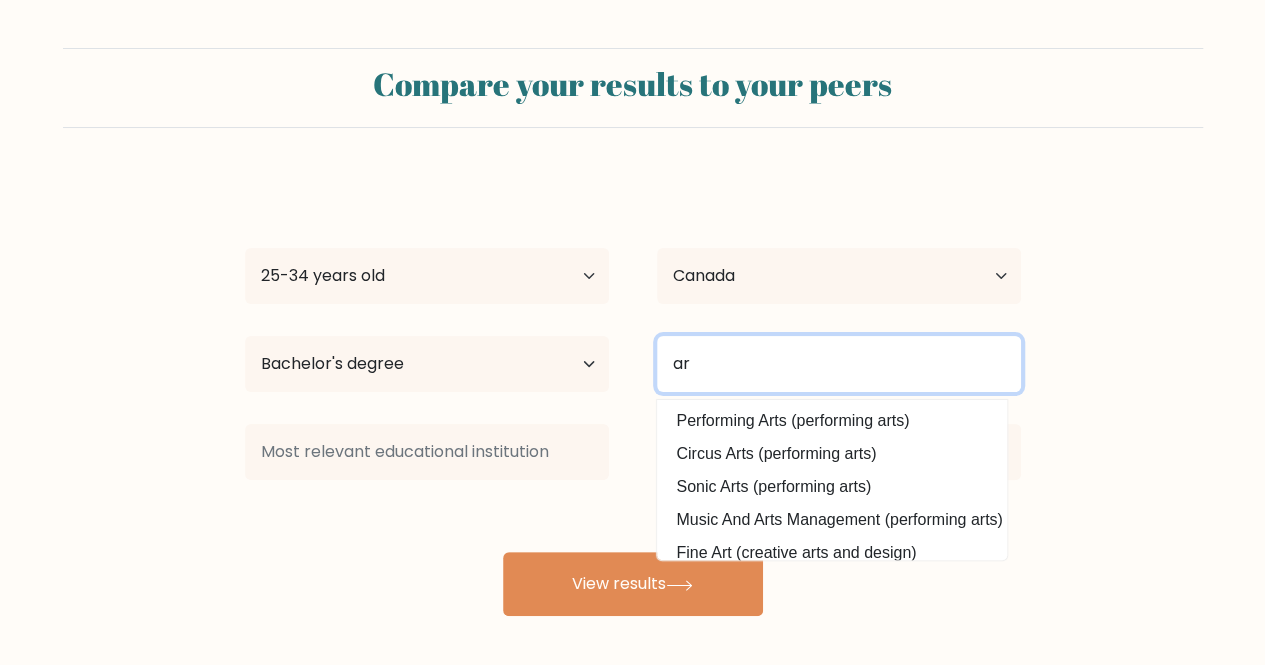 type on "a" 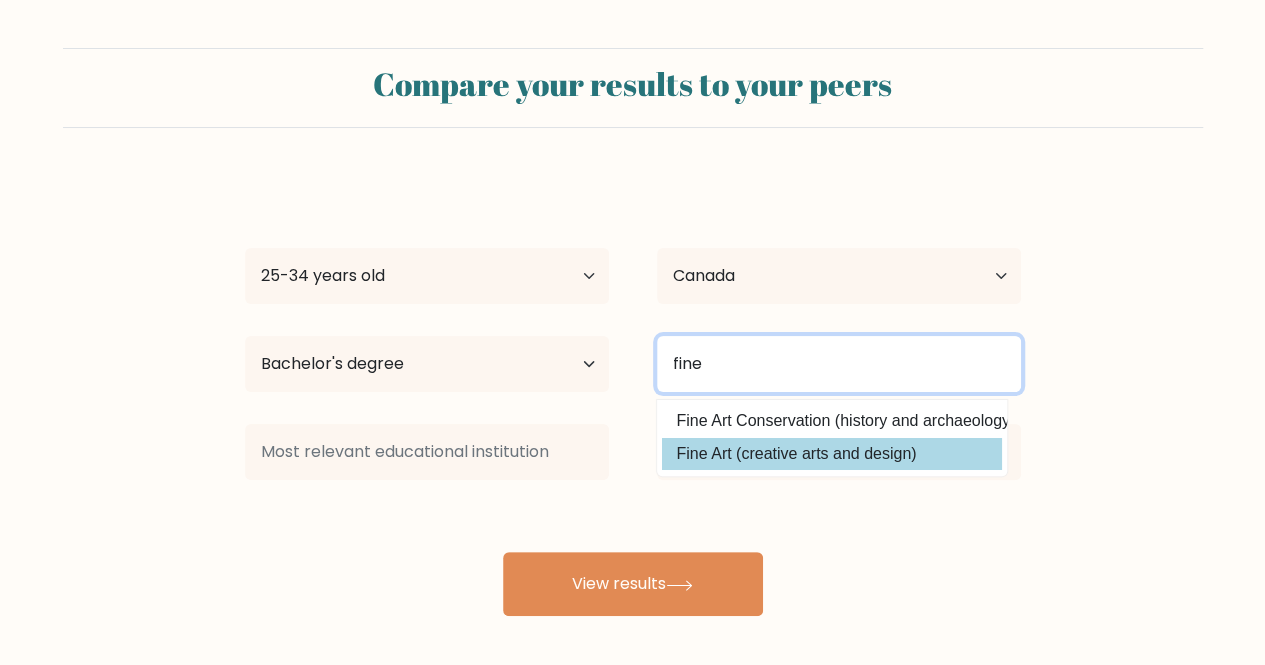 type on "fine" 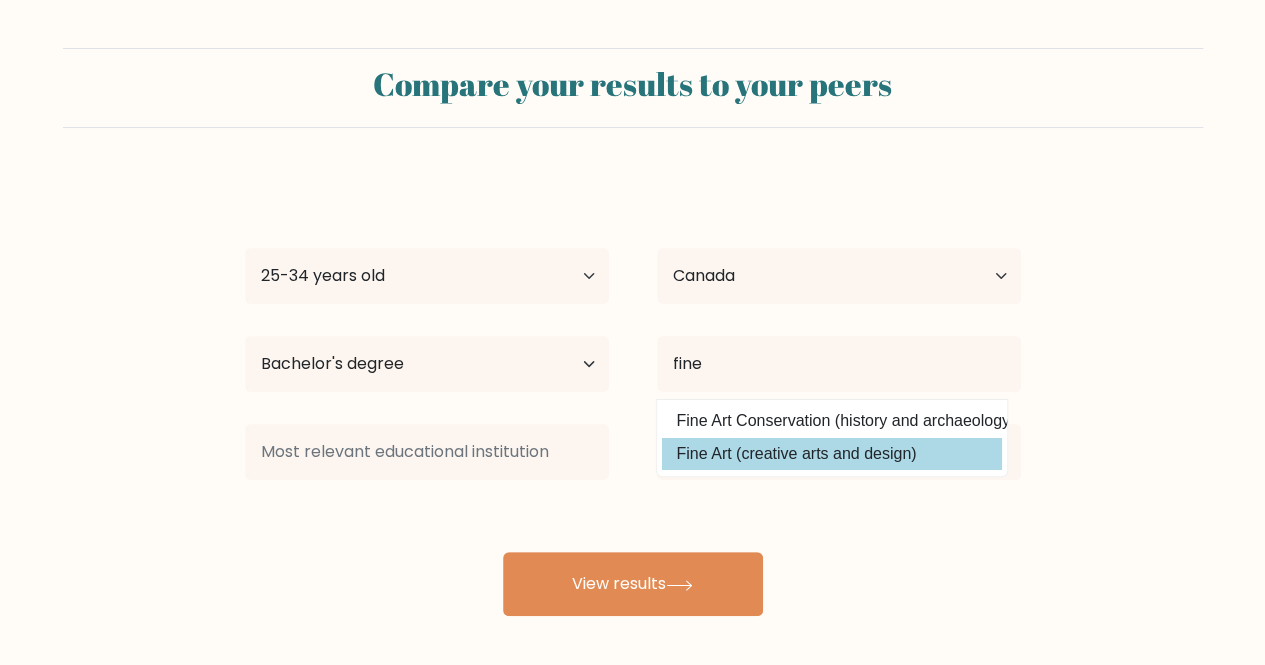 click on "[FIRST]
[LAST]
Age
Under 18 years old
18-24 years old
25-34 years old
35-44 years old
45-54 years old
55-64 years old
65 years old and above
Country
[COUNTRY]
[COUNTRY]
[COUNTRY]
[COUNTRY]
[COUNTRY]
[COUNTRY]
[COUNTRY]
[COUNTRY]
[COUNTRY]
[COUNTRY]
[COUNTRY]
[COUNTRY]
[COUNTRY]
[COUNTRY]
[COUNTRY]
[COUNTRY]
[COUNTRY]
[COUNTRY]
[COUNTRY]
[COUNTRY]
[COUNTRY]
[COUNTRY]
[COUNTRY]
[COUNTRY]
[COUNTRY]
[COUNTRY]
[COUNTRY]
[COUNTRY]
[COUNTRY]
[COUNTRY]
[COUNTRY]" at bounding box center (633, 396) 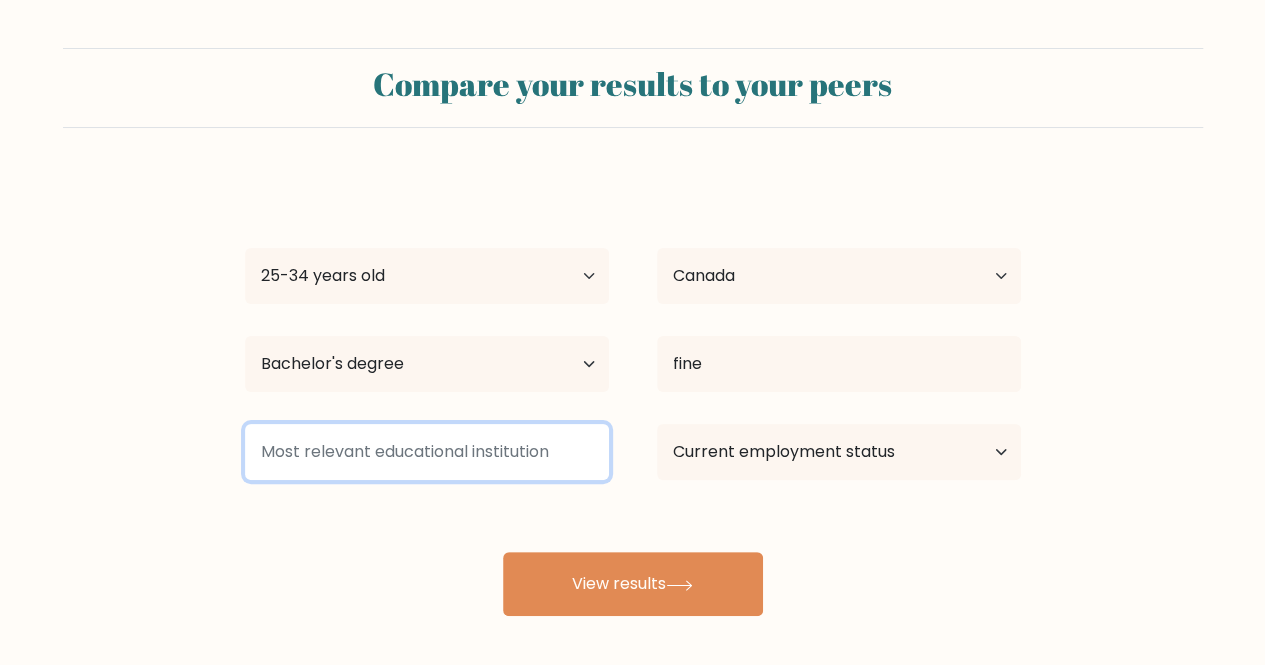 click at bounding box center [427, 452] 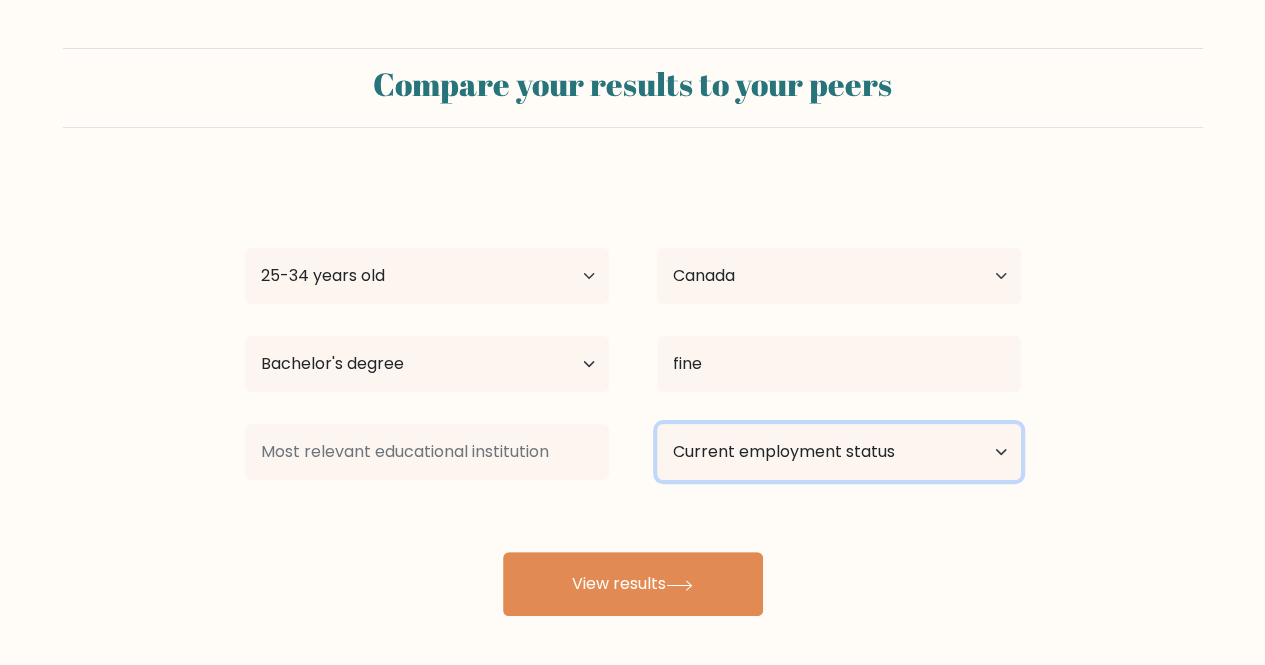 click on "Current employment status
Employed
Student
Retired
Other / prefer not to answer" at bounding box center (839, 452) 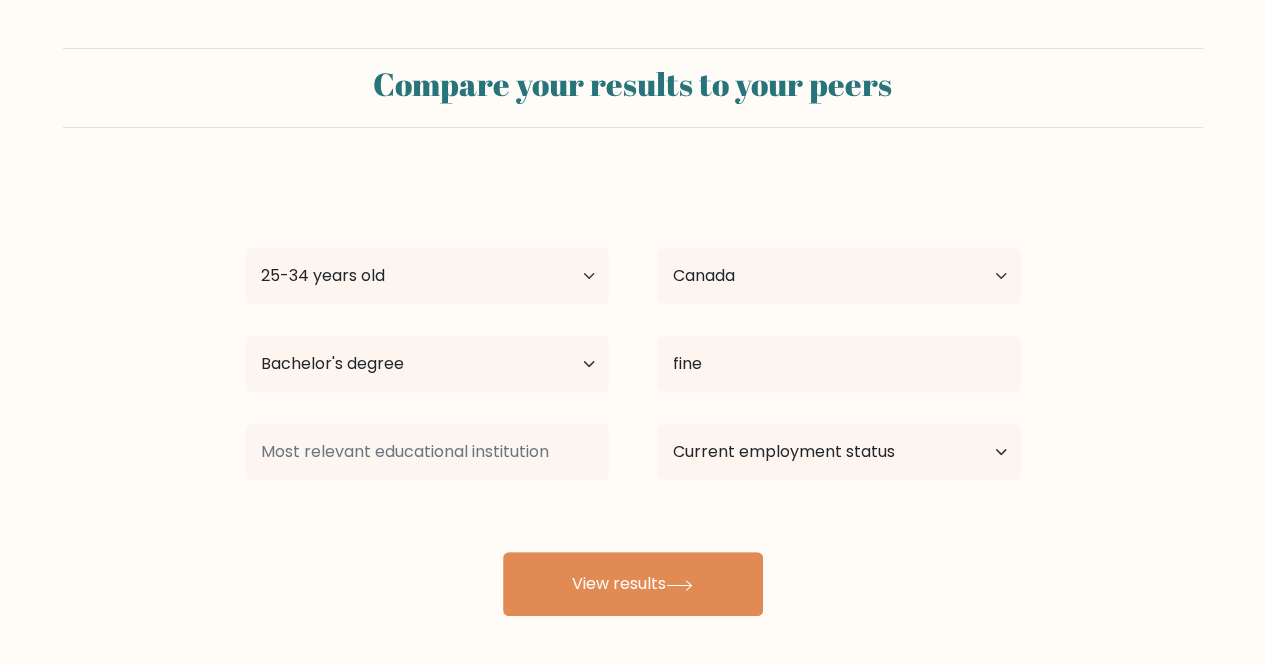 click on "[FIRST]
[LAST]
Age
Under 18 years old
18-24 years old
25-34 years old
35-44 years old
45-54 years old
55-64 years old
65 years old and above
Country
[COUNTRY]
[COUNTRY]
[COUNTRY]
[COUNTRY]
[COUNTRY]
[COUNTRY]
[COUNTRY]
[COUNTRY]
[COUNTRY]
[COUNTRY]
[COUNTRY]
[COUNTRY]
[COUNTRY]
[COUNTRY]
[COUNTRY]
[COUNTRY]
[COUNTRY]
[COUNTRY]
[COUNTRY]
[COUNTRY]
[COUNTRY]
[COUNTRY]
[COUNTRY]
[COUNTRY]
[COUNTRY]
[COUNTRY]
[COUNTRY]
[COUNTRY]
[COUNTRY]
[COUNTRY]
[COUNTRY]" at bounding box center (633, 396) 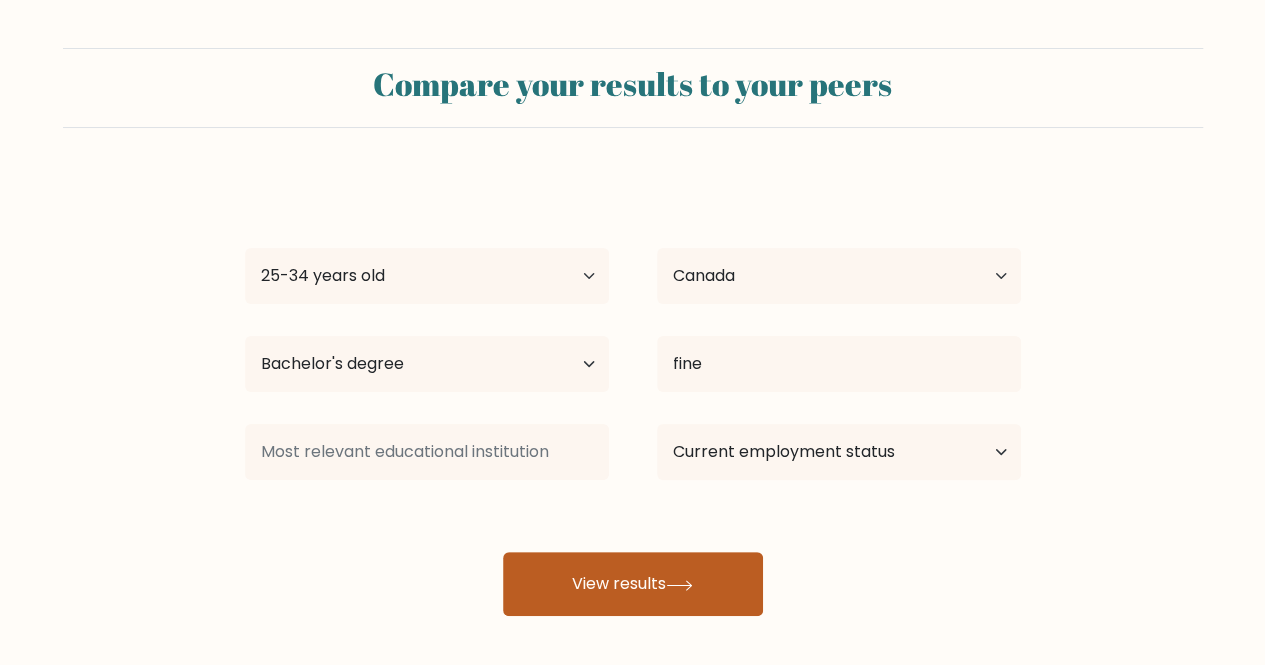 click on "View results" at bounding box center (633, 584) 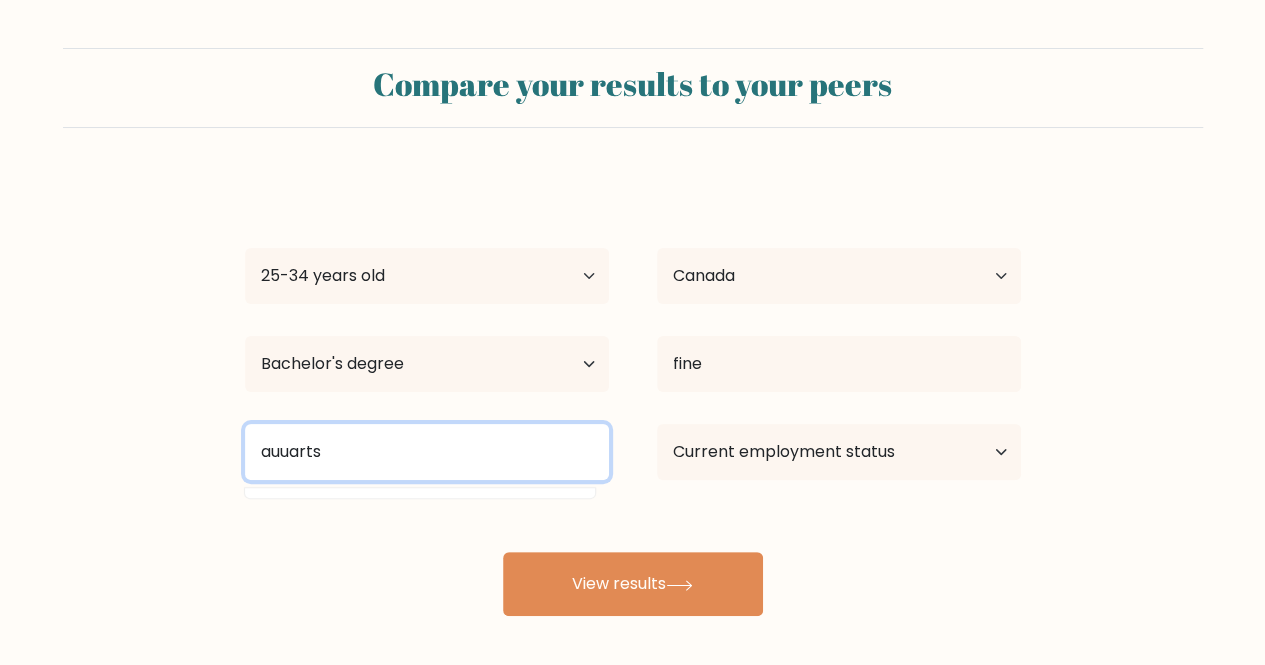 type on "auuarts" 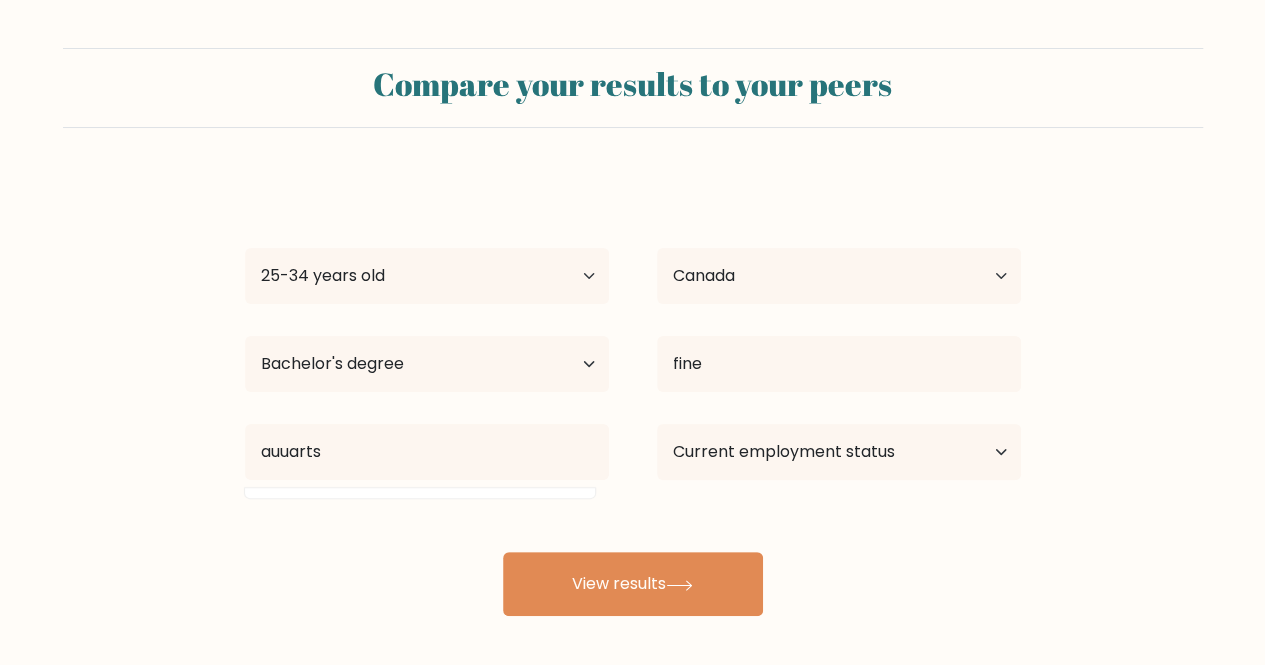 click on "Current employment status
Employed
Student
Retired
Other / prefer not to answer" at bounding box center [839, 452] 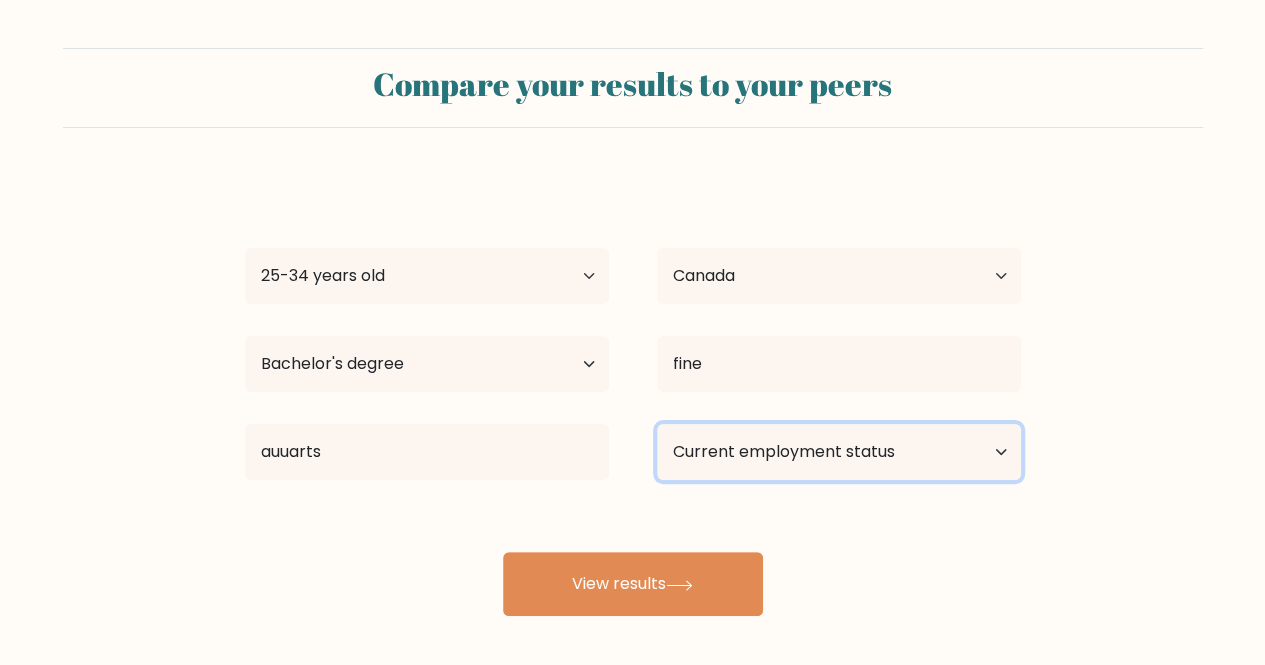 click on "Current employment status
Employed
Student
Retired
Other / prefer not to answer" at bounding box center (839, 452) 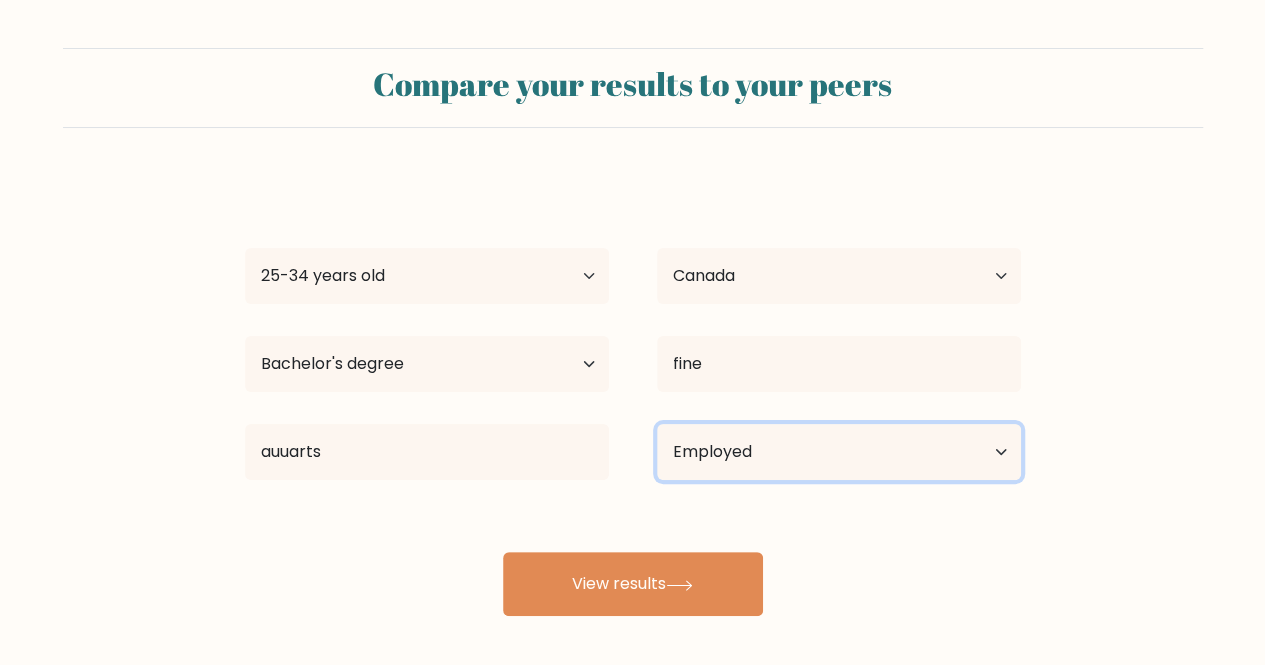 click on "Current employment status
Employed
Student
Retired
Other / prefer not to answer" at bounding box center [839, 452] 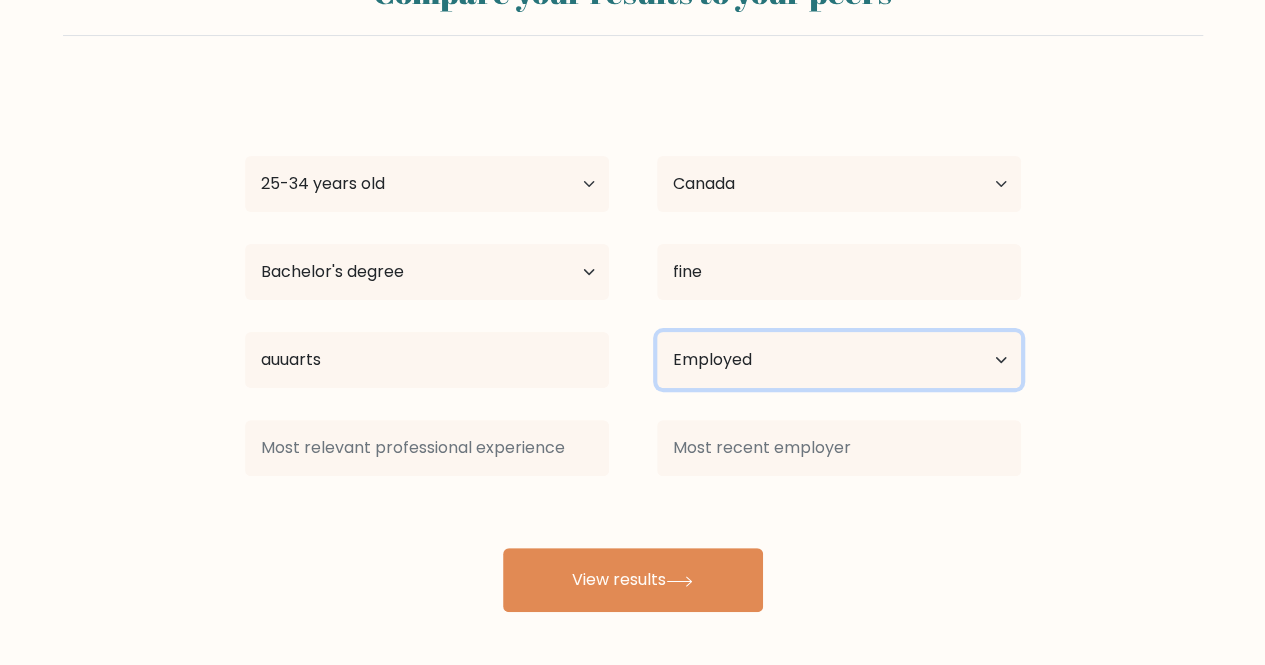 scroll, scrollTop: 92, scrollLeft: 0, axis: vertical 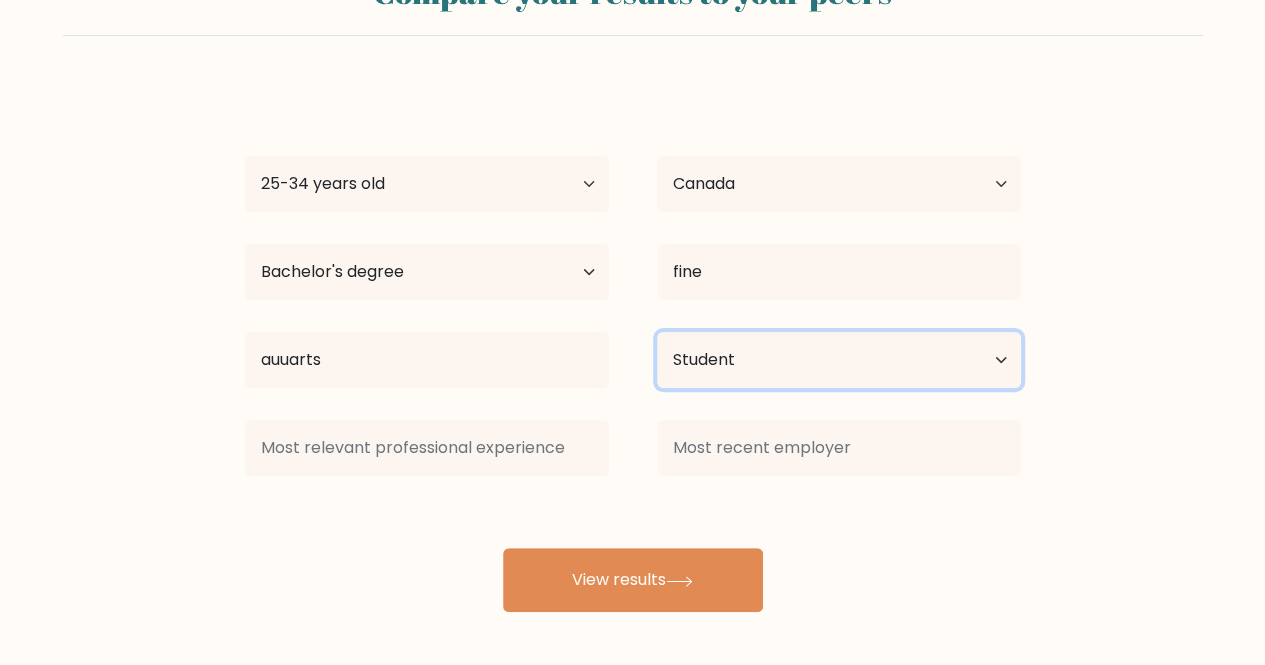 click on "Current employment status
Employed
Student
Retired
Other / prefer not to answer" at bounding box center (839, 360) 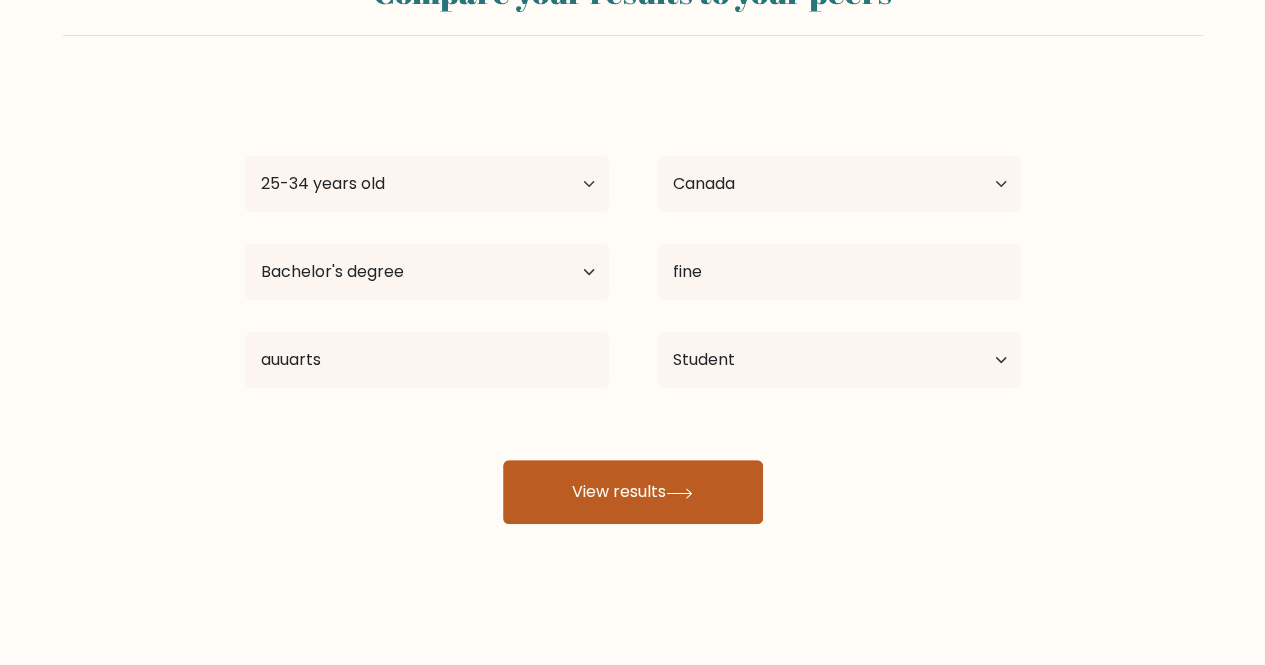 click on "View results" at bounding box center [633, 492] 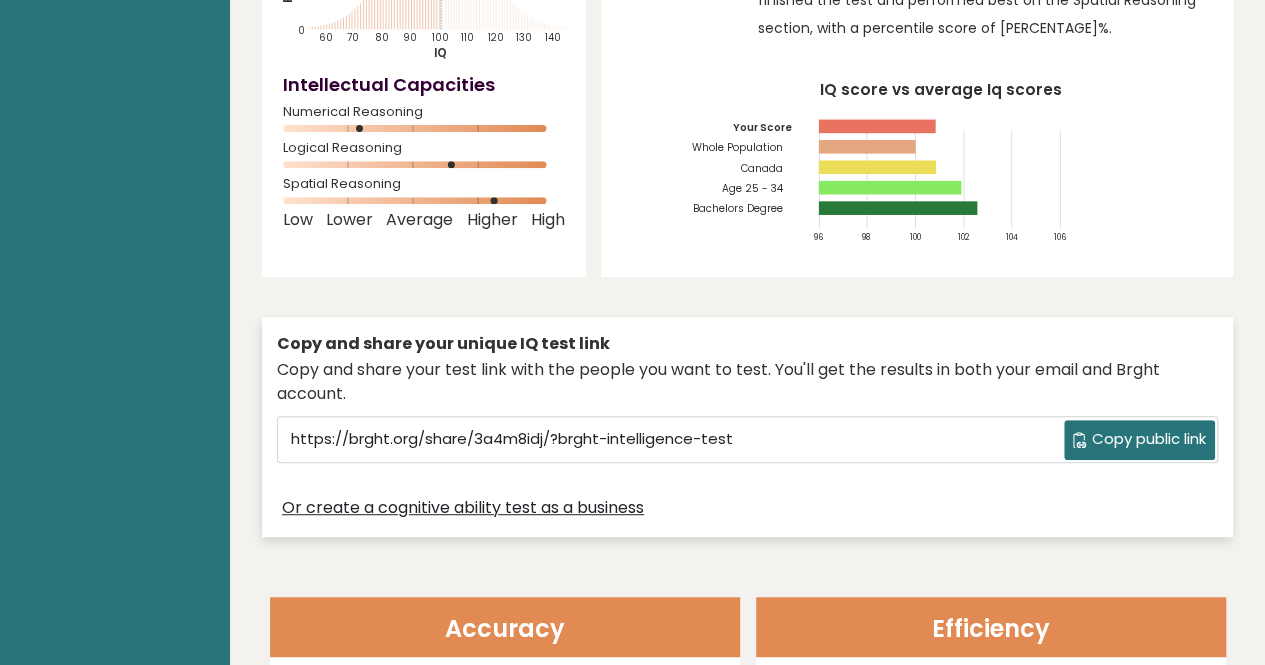 scroll, scrollTop: 0, scrollLeft: 0, axis: both 